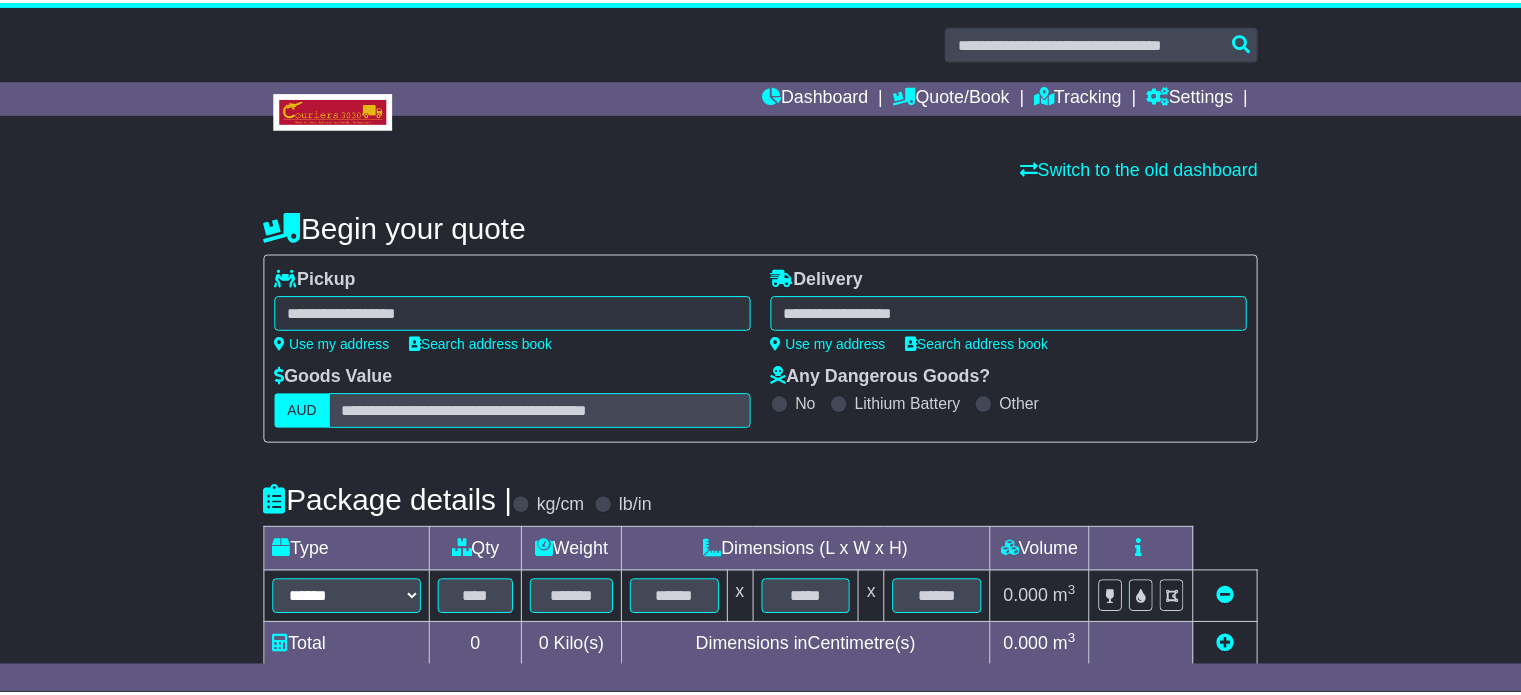 scroll, scrollTop: 0, scrollLeft: 0, axis: both 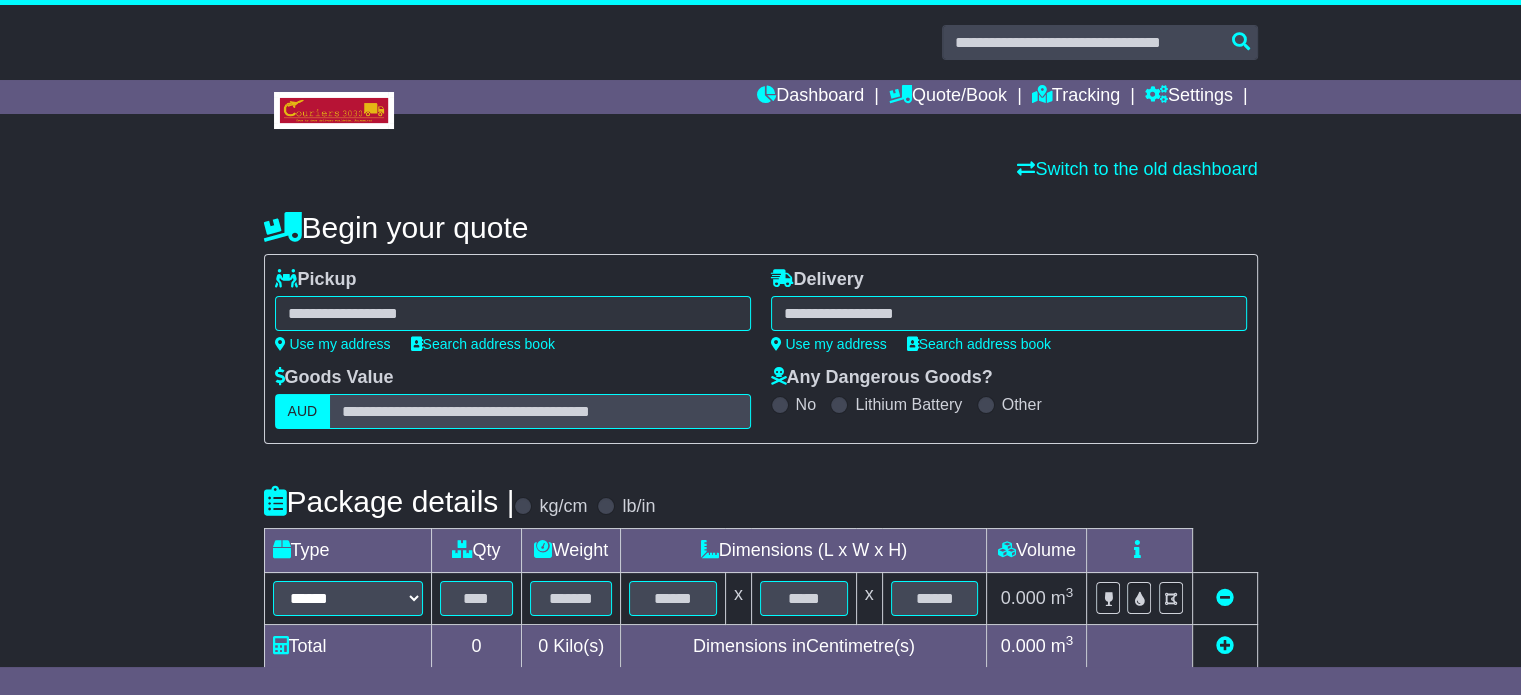 click at bounding box center [513, 313] 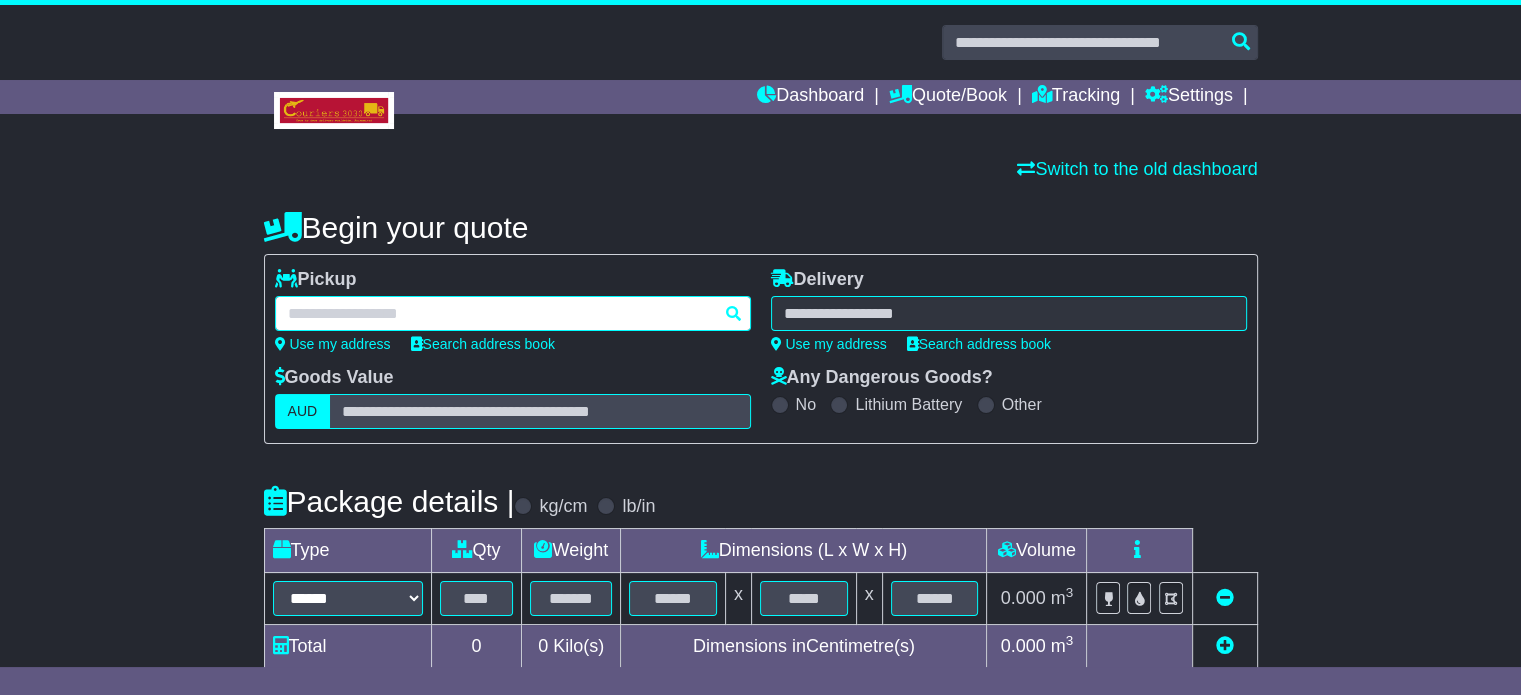 paste on "**********" 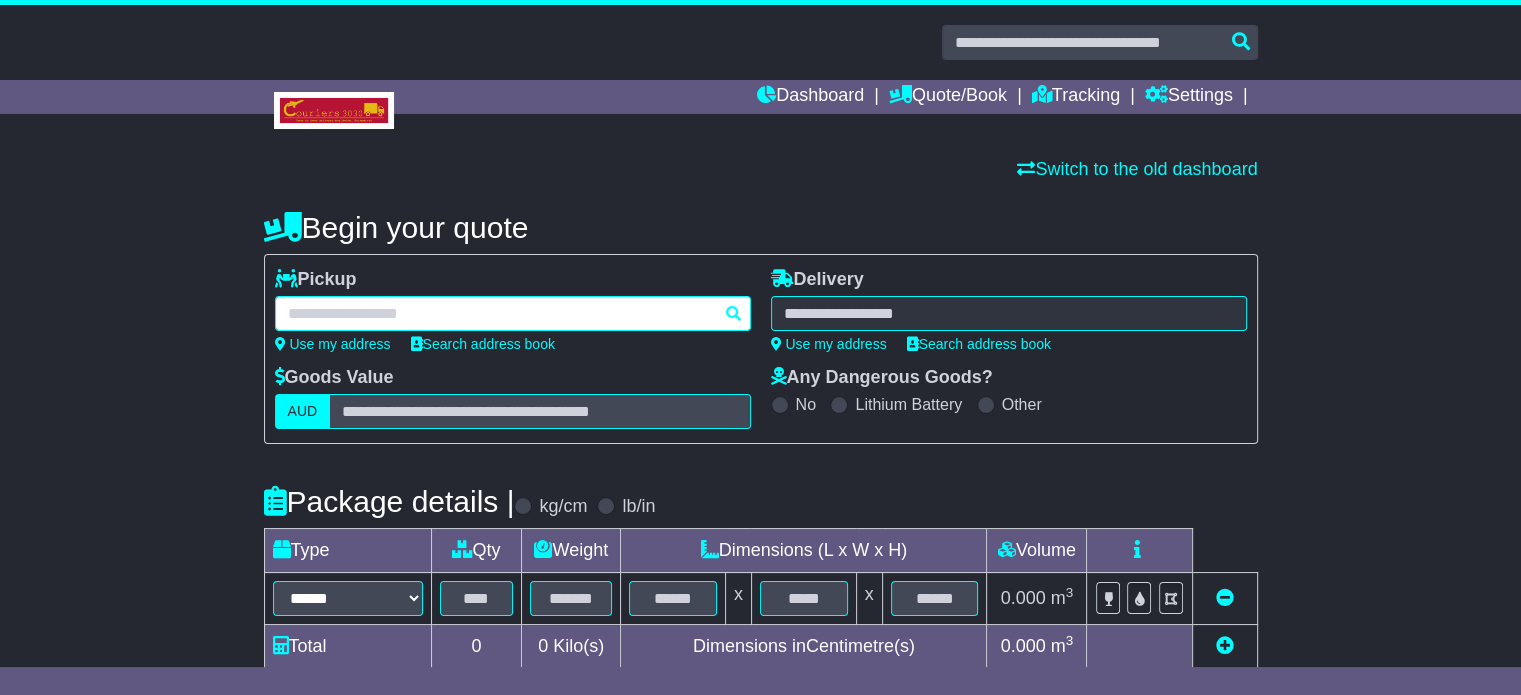 type on "**********" 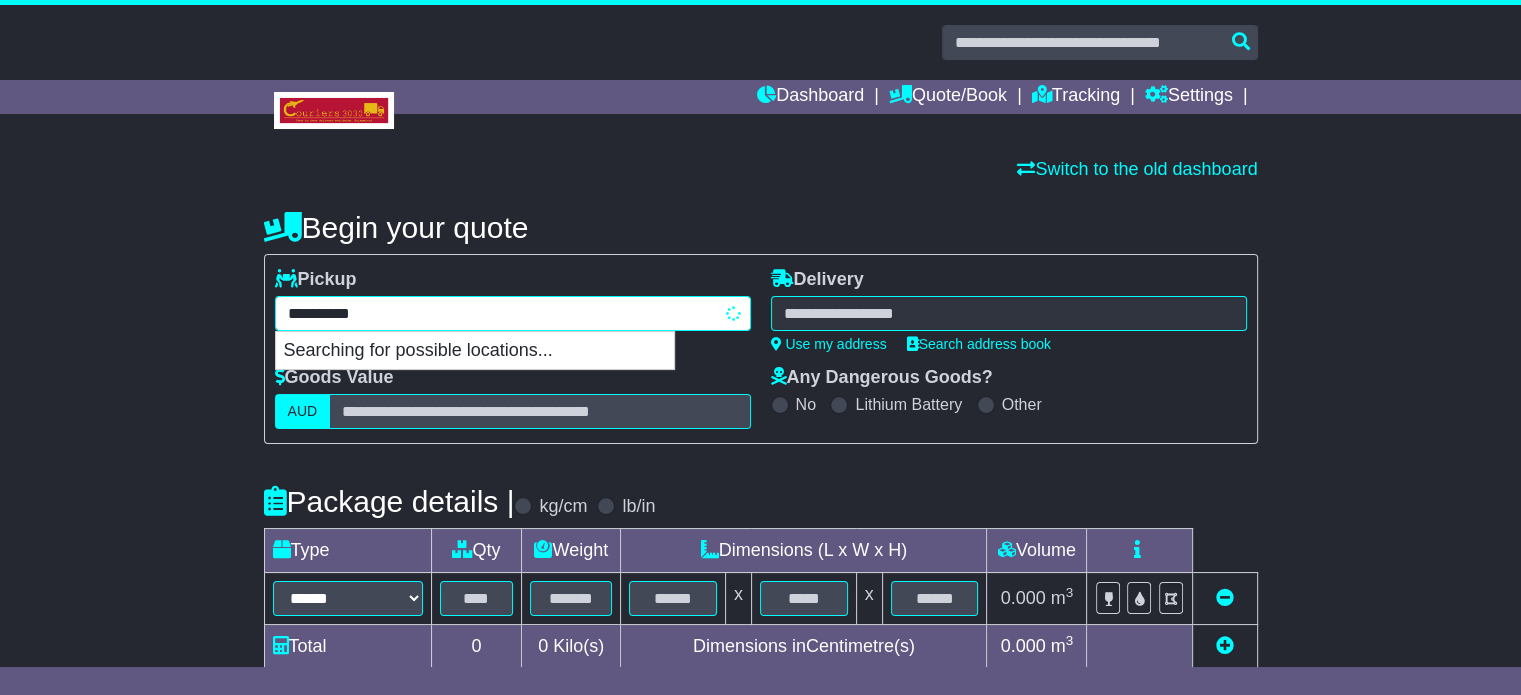 scroll, scrollTop: 200, scrollLeft: 0, axis: vertical 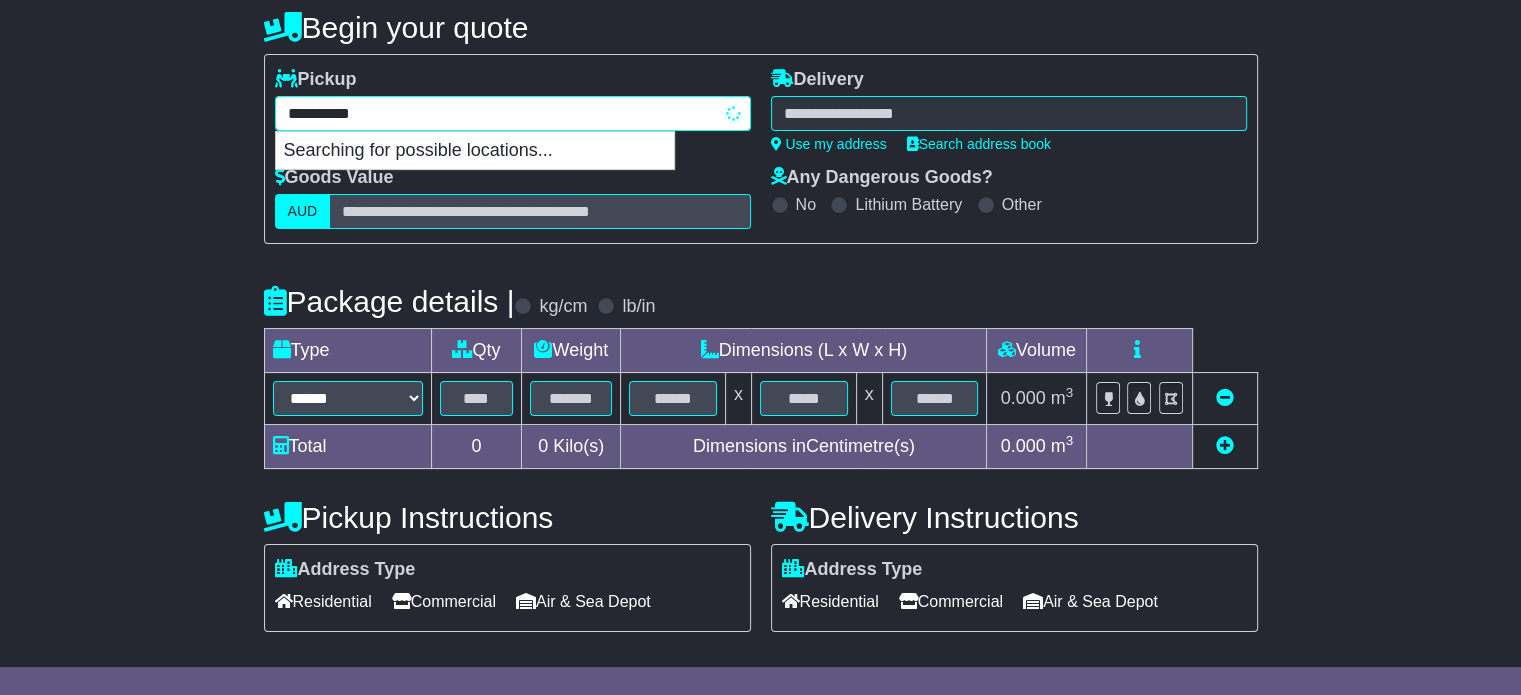 type on "**********" 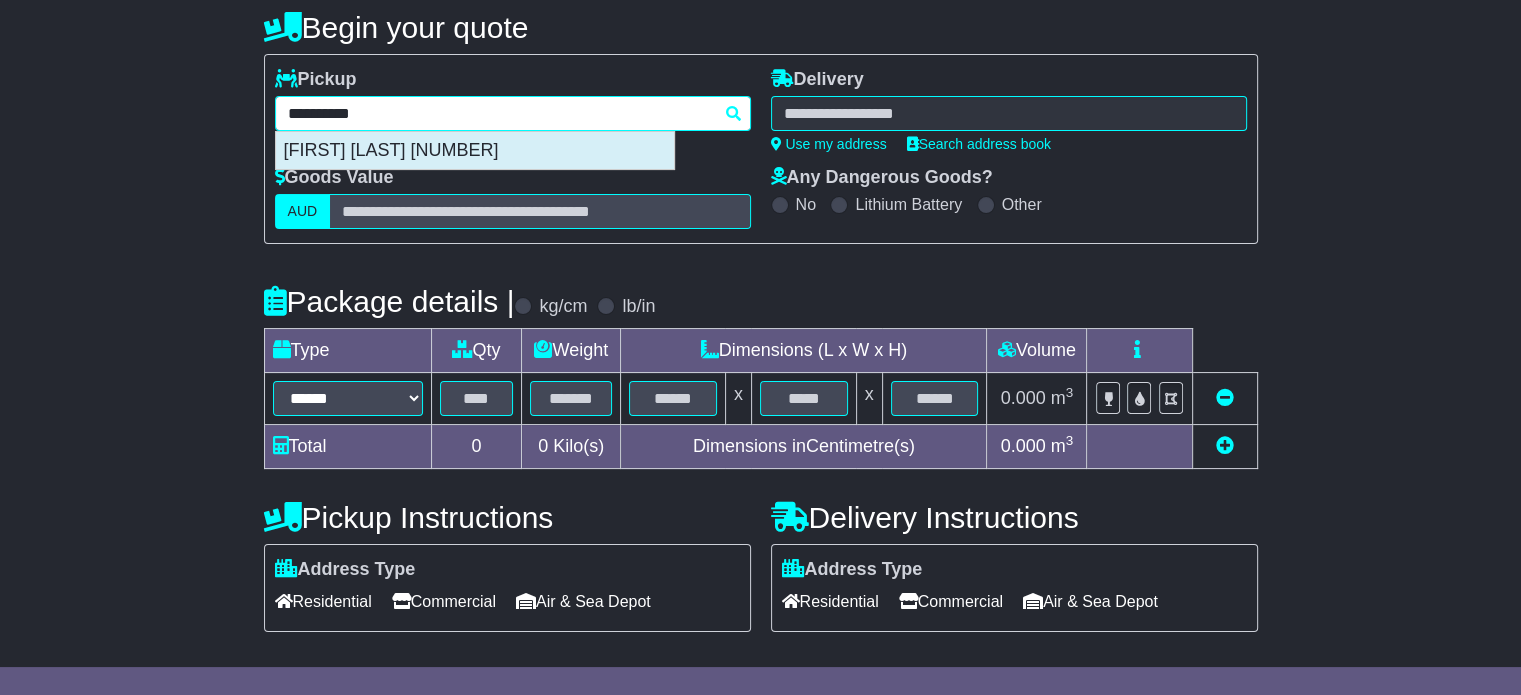 click on "[FIRST] [LAST] [NUMBER]" at bounding box center [475, 151] 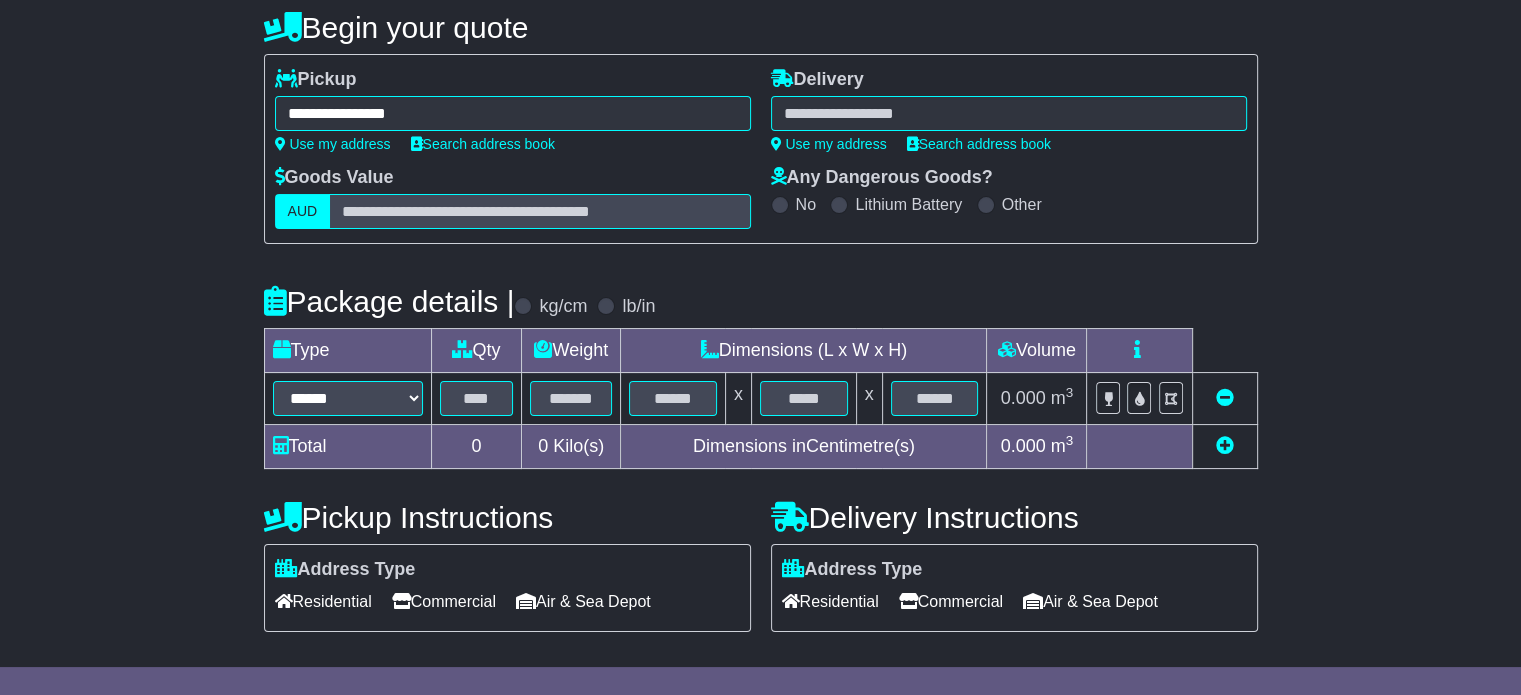 type on "**********" 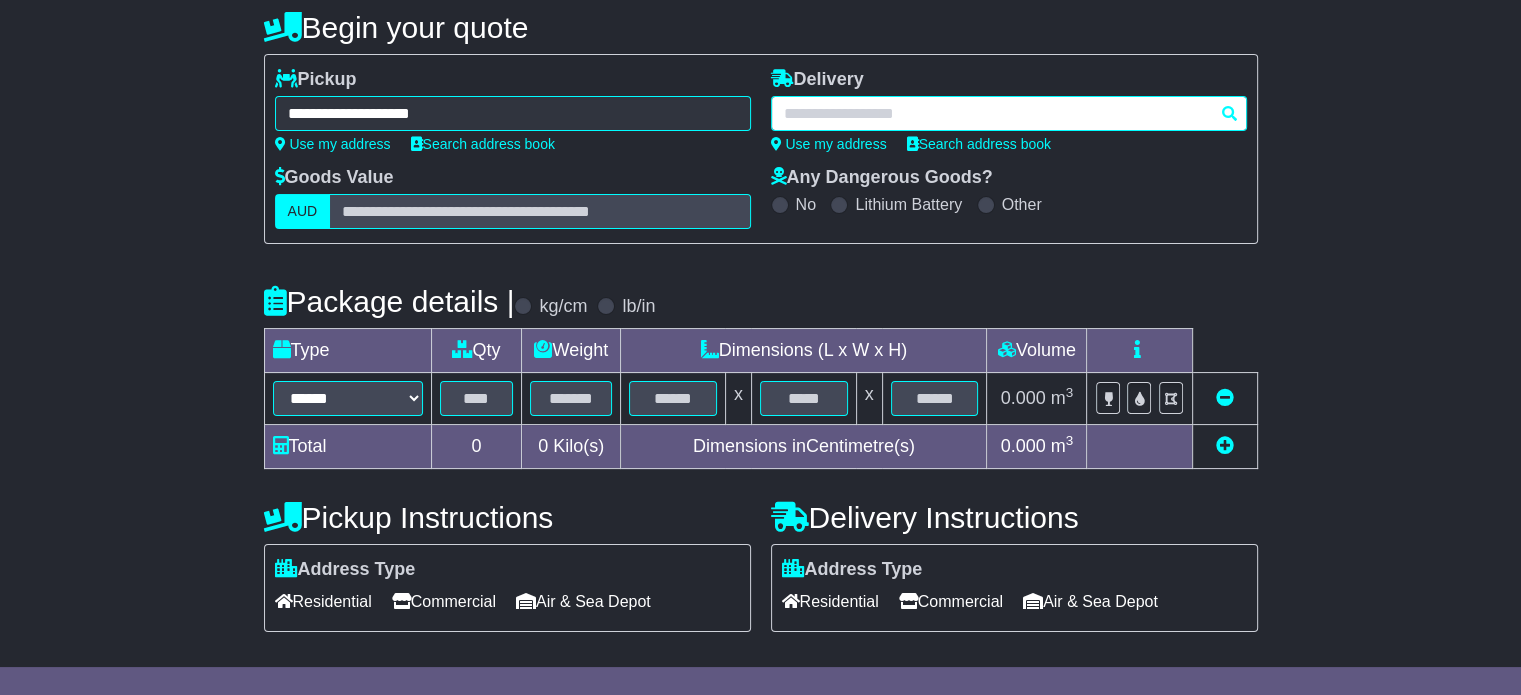 click at bounding box center [1009, 113] 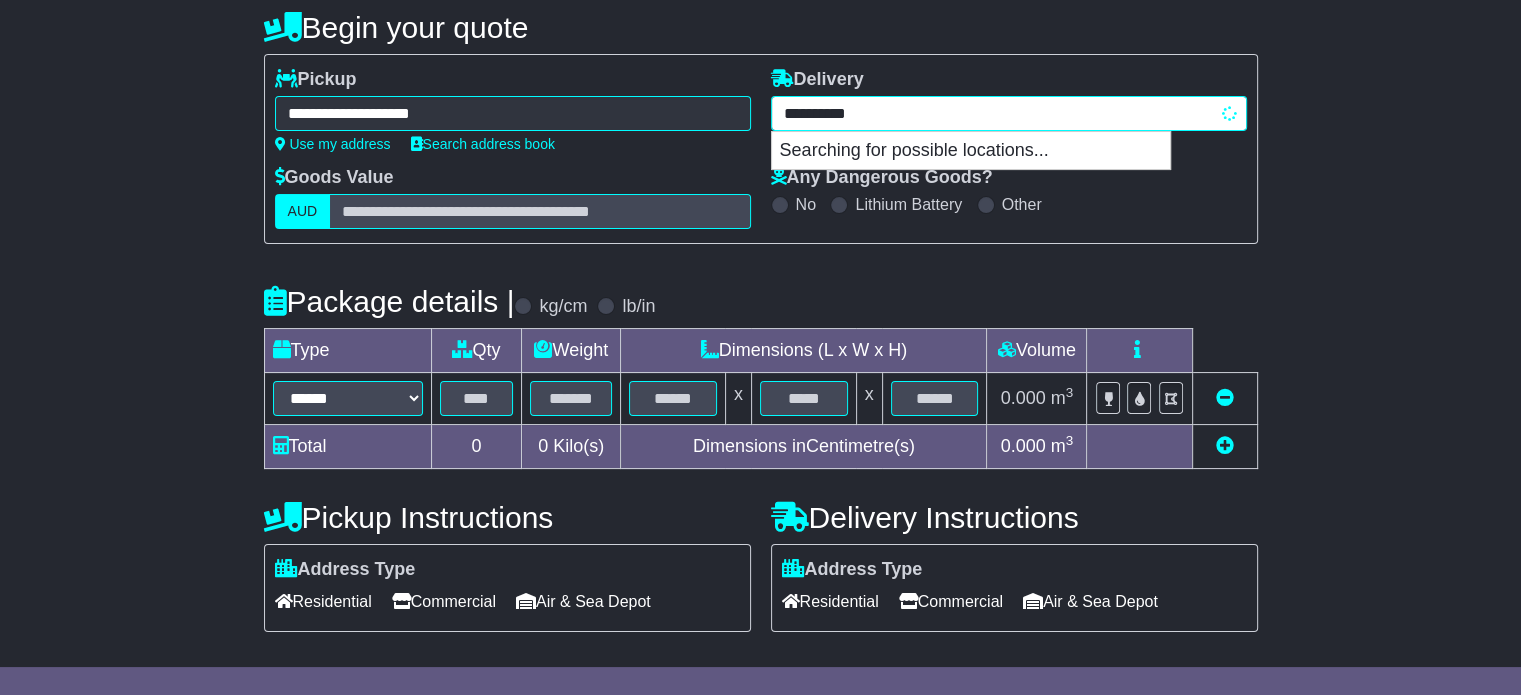 type on "**********" 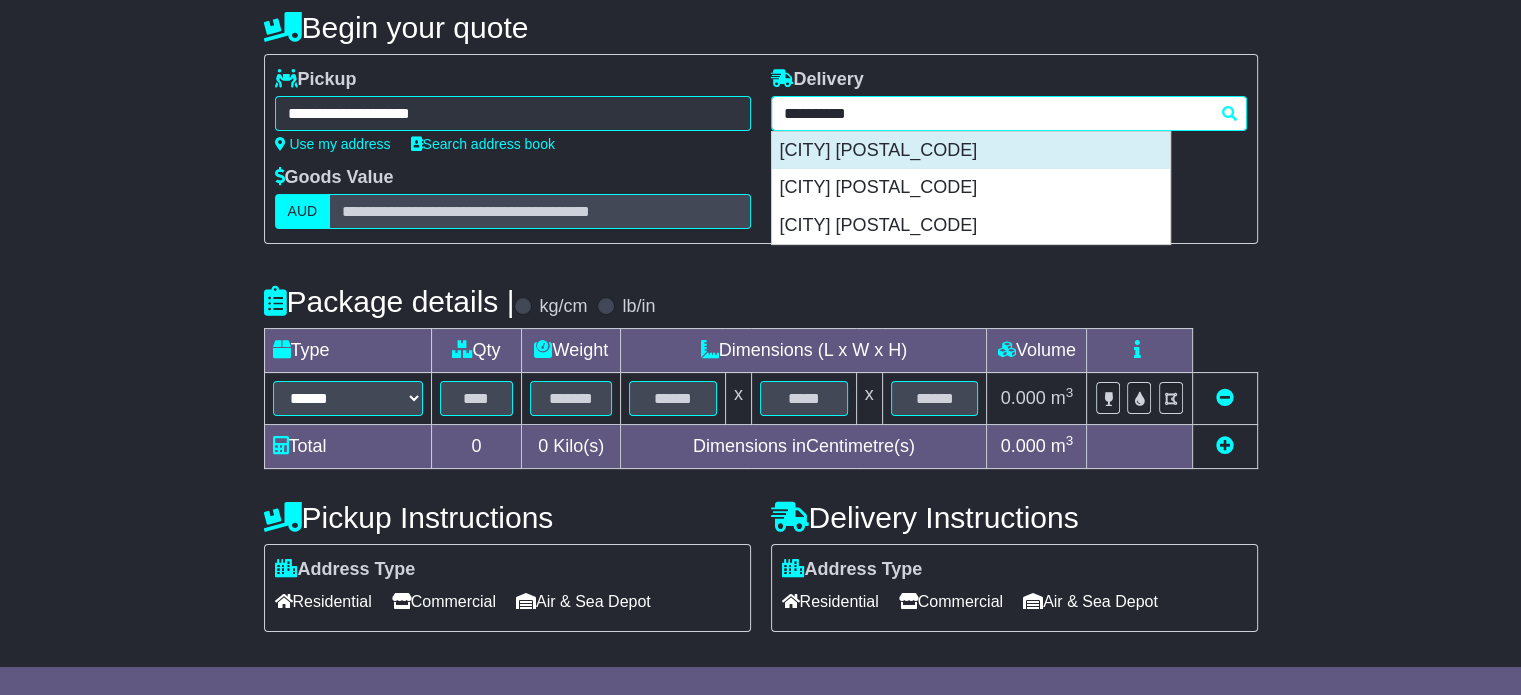 click on "[CITY] [POSTAL_CODE]" at bounding box center (971, 151) 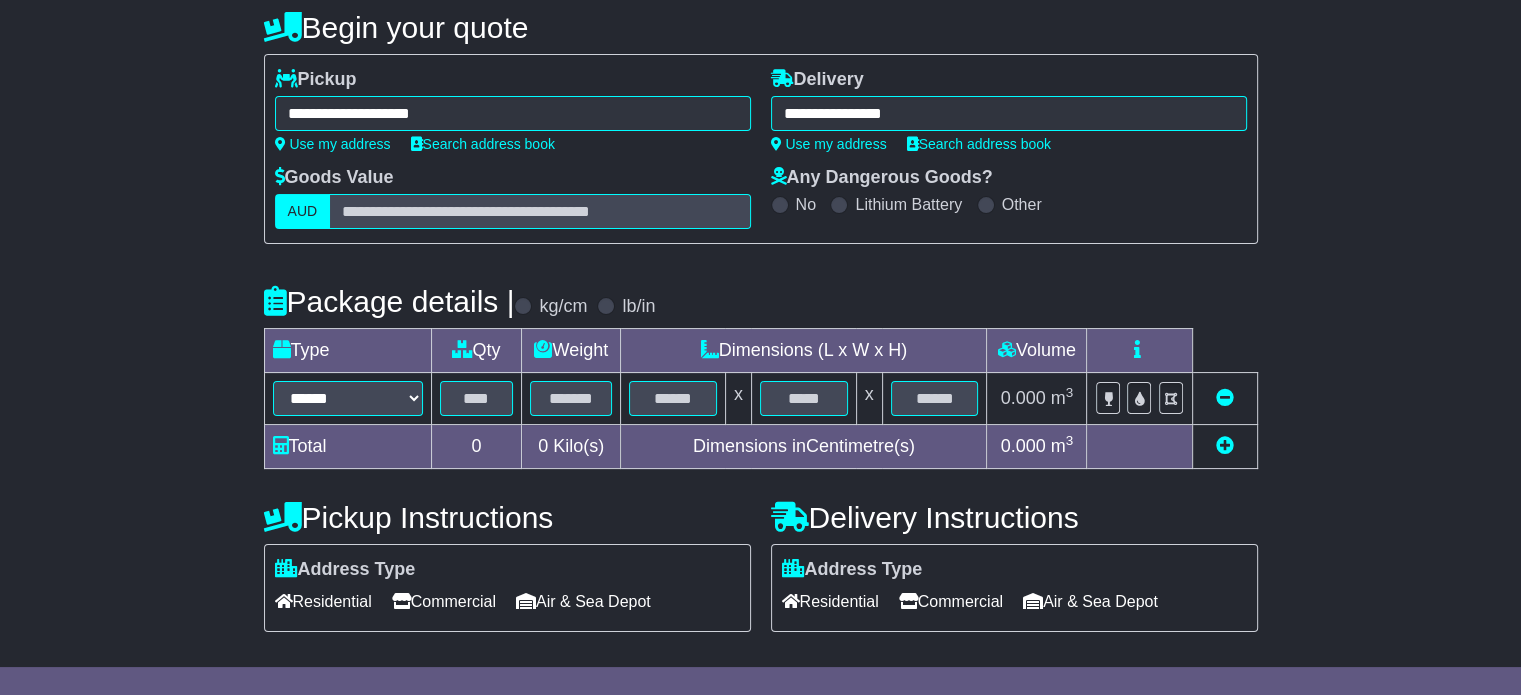 type on "**********" 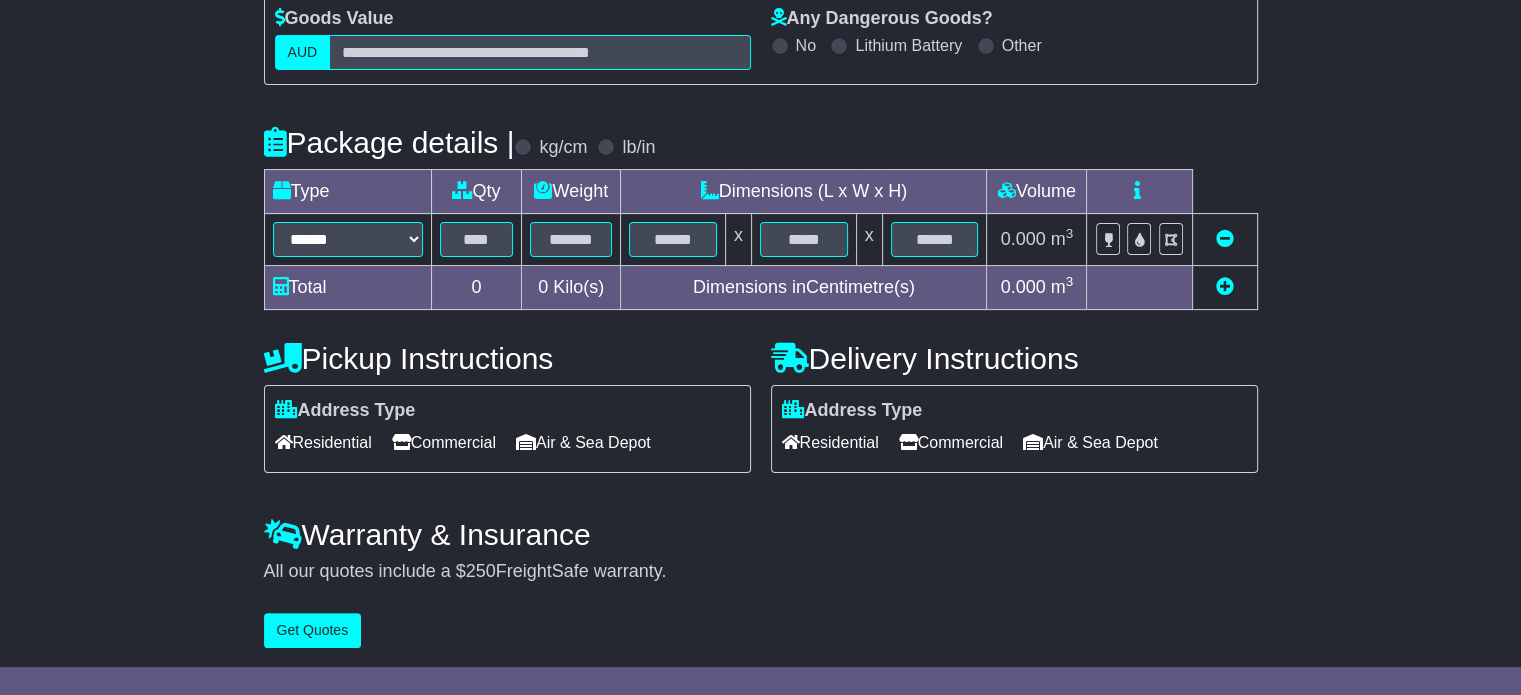 scroll, scrollTop: 360, scrollLeft: 0, axis: vertical 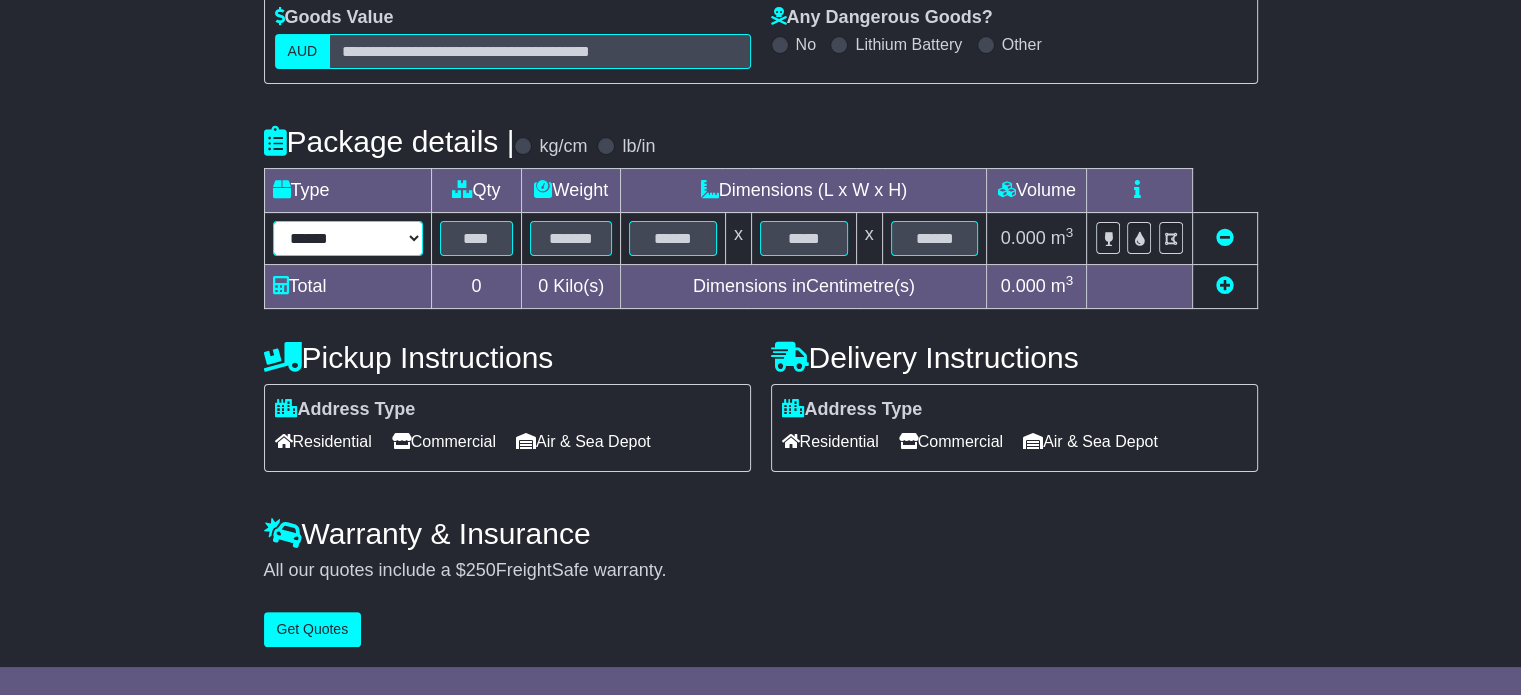 click on "****** ****** *** ******** ***** **** **** ****** *** *******" at bounding box center [348, 238] 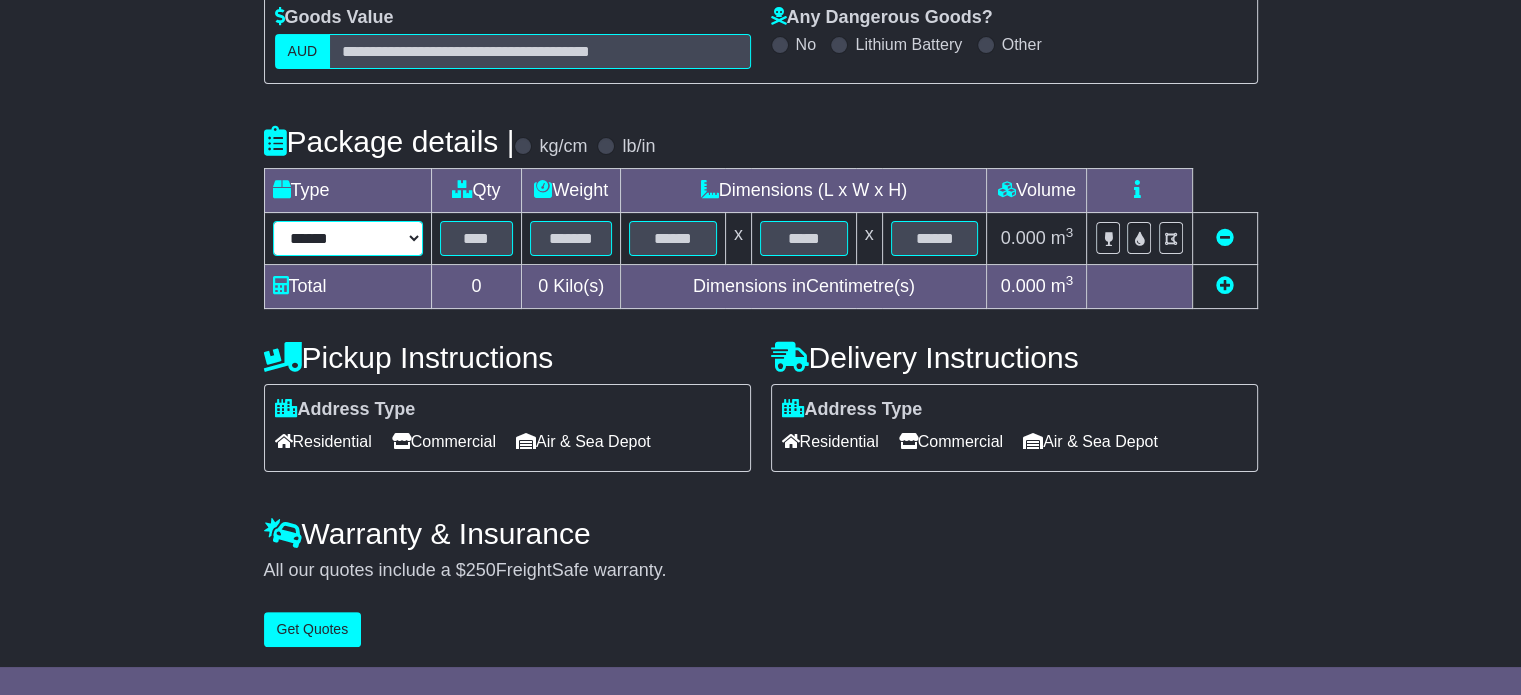 select on "*****" 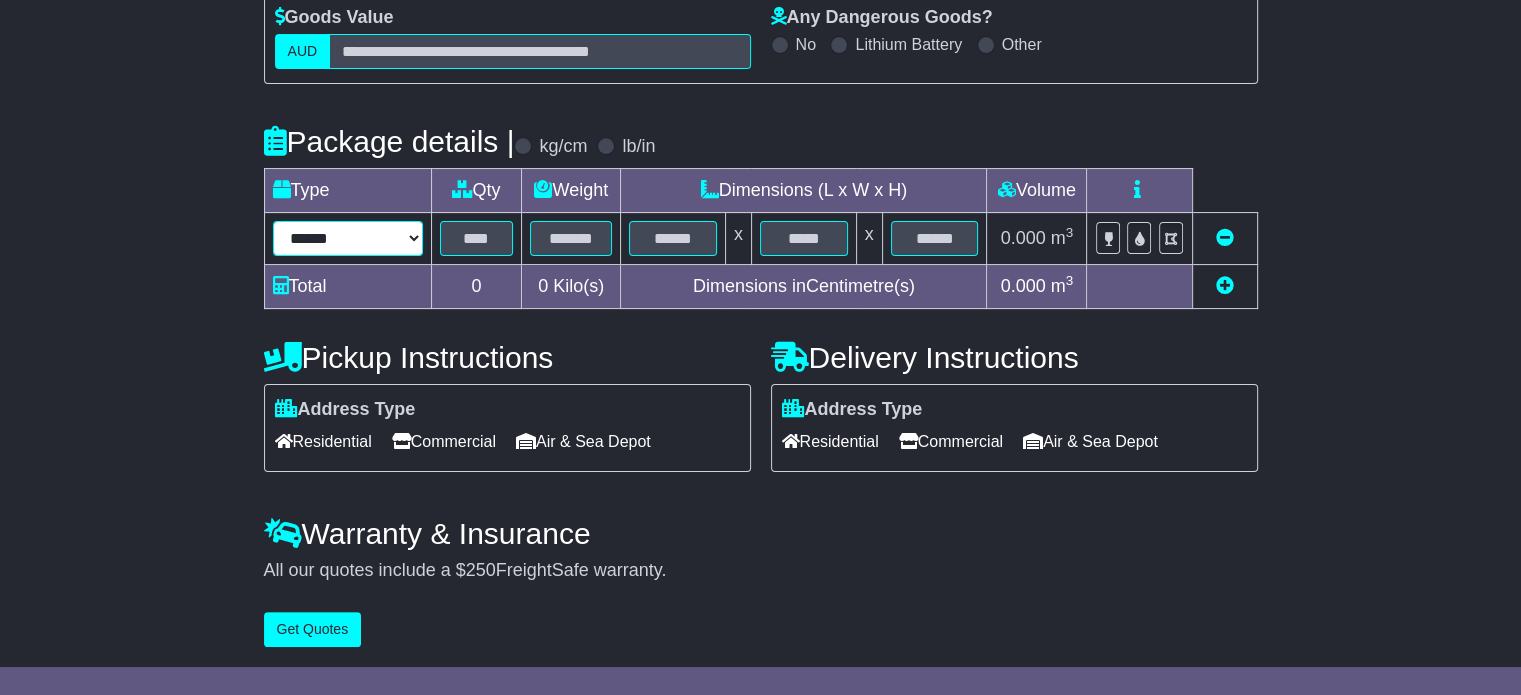 click on "****** ****** *** ******** ***** **** **** ****** *** *******" at bounding box center (348, 238) 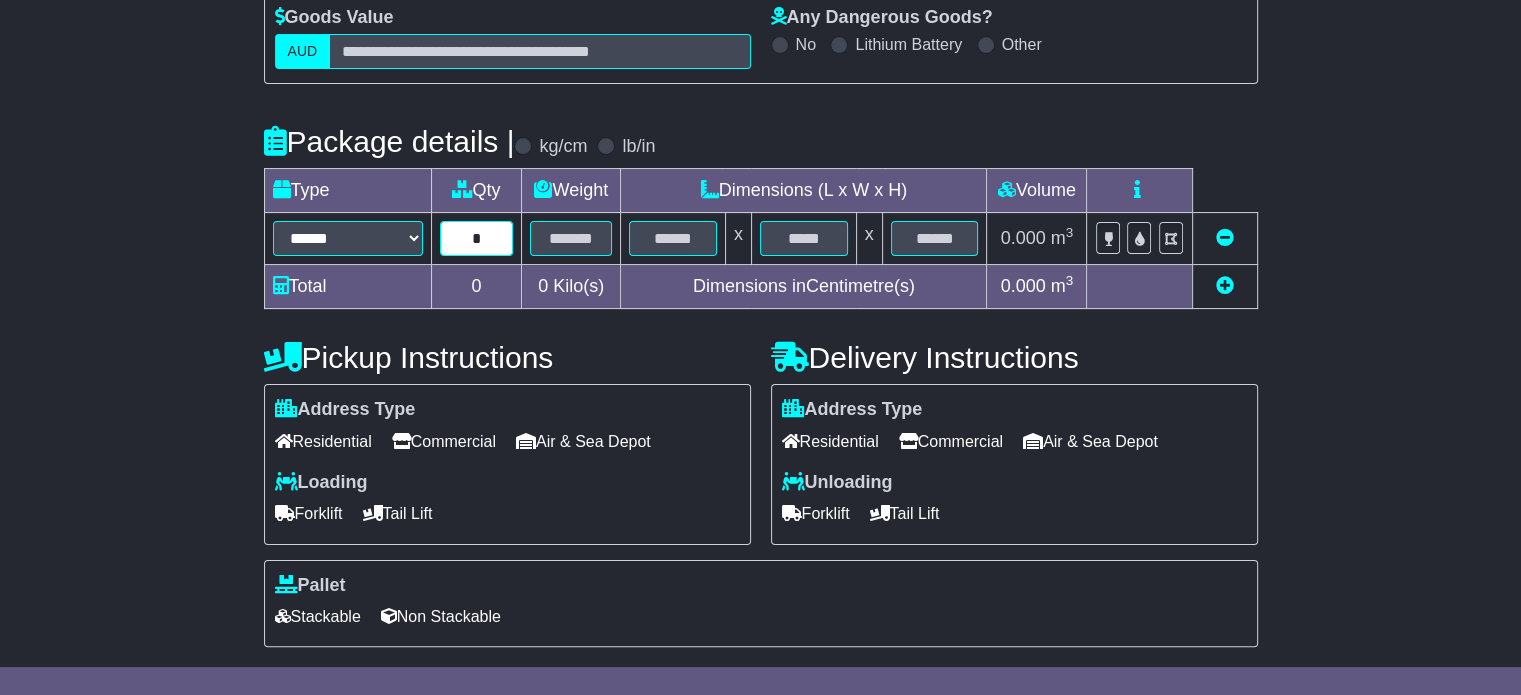 type on "*" 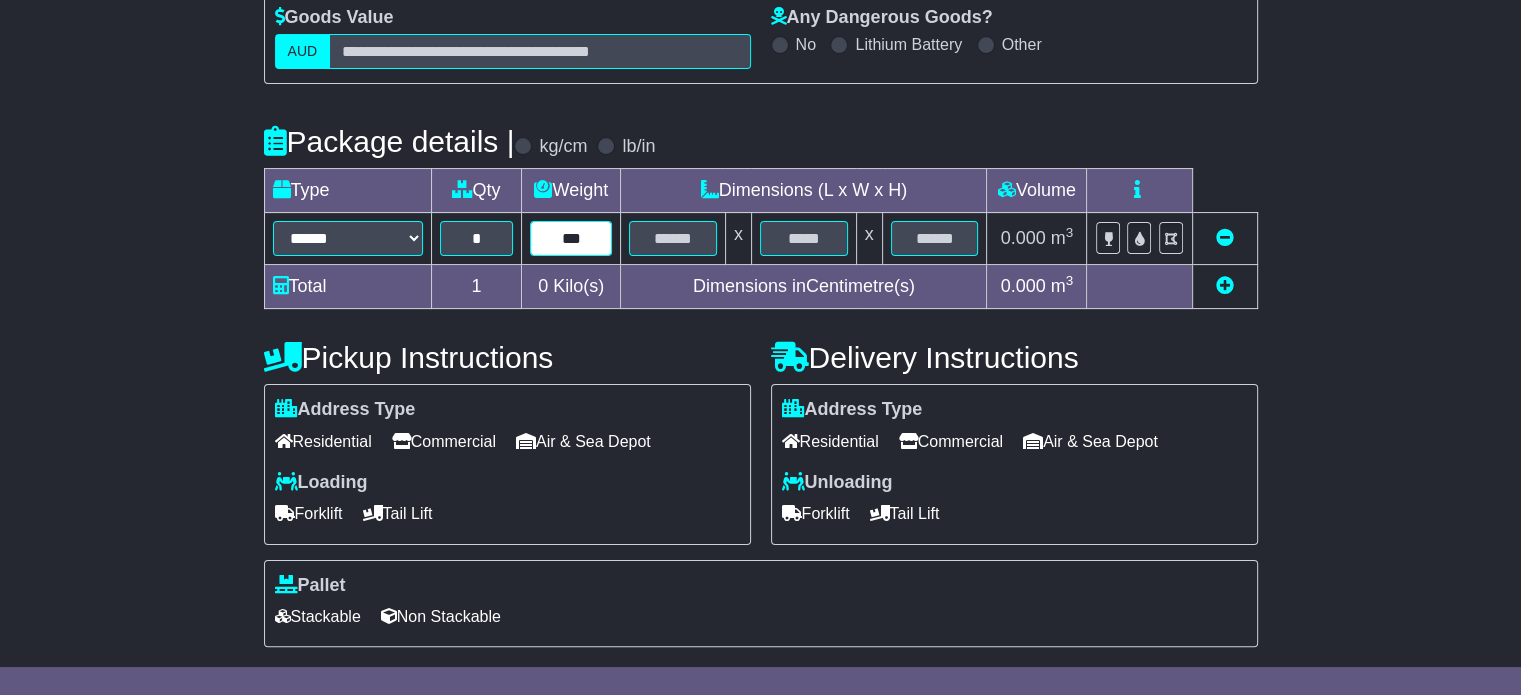 type on "***" 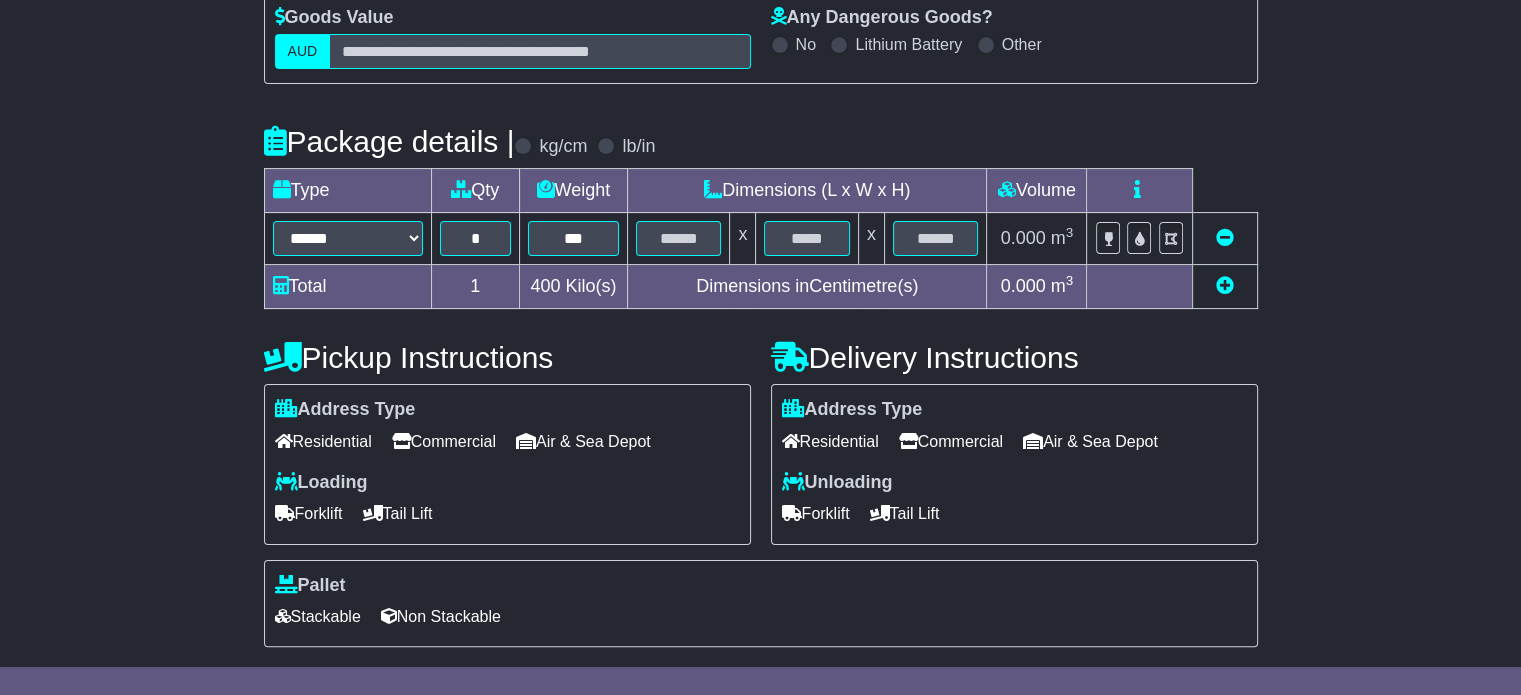 click on "**********" at bounding box center (760, 332) 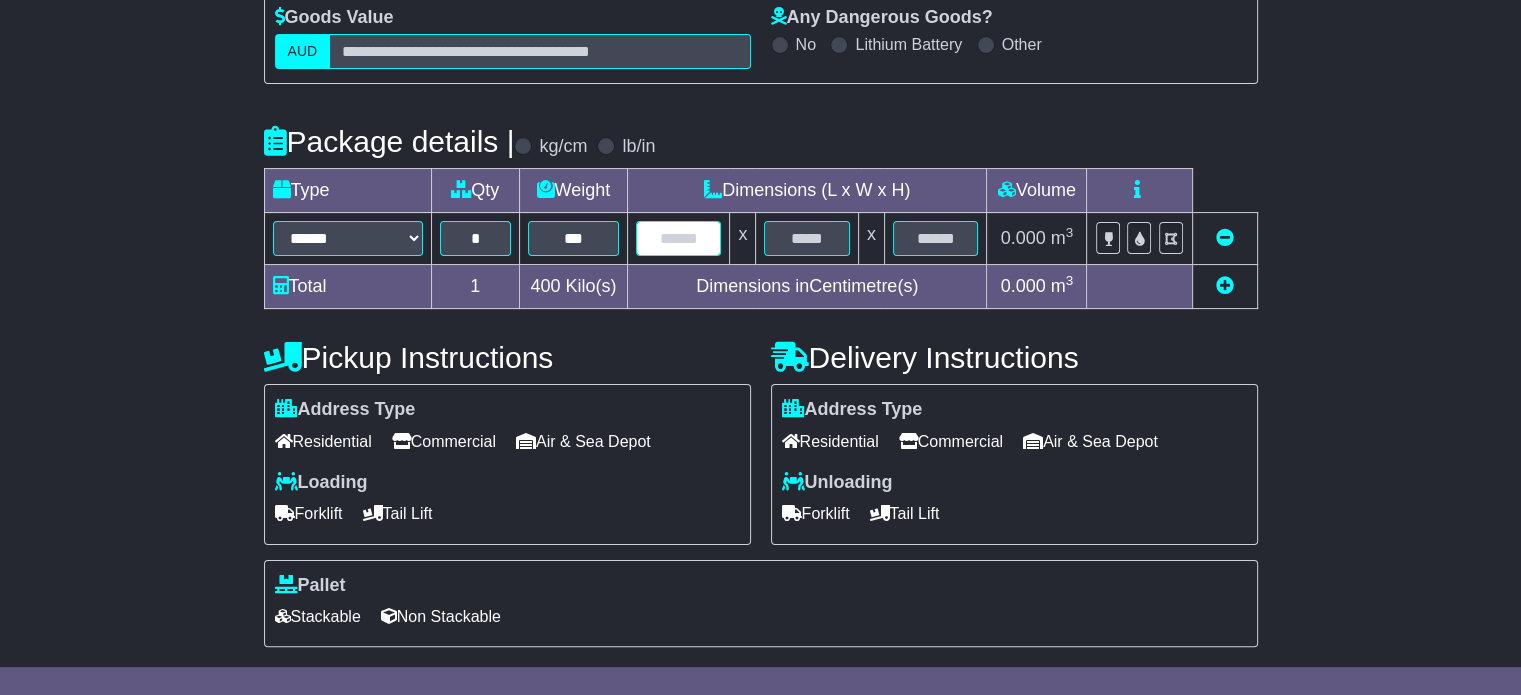 click at bounding box center (678, 238) 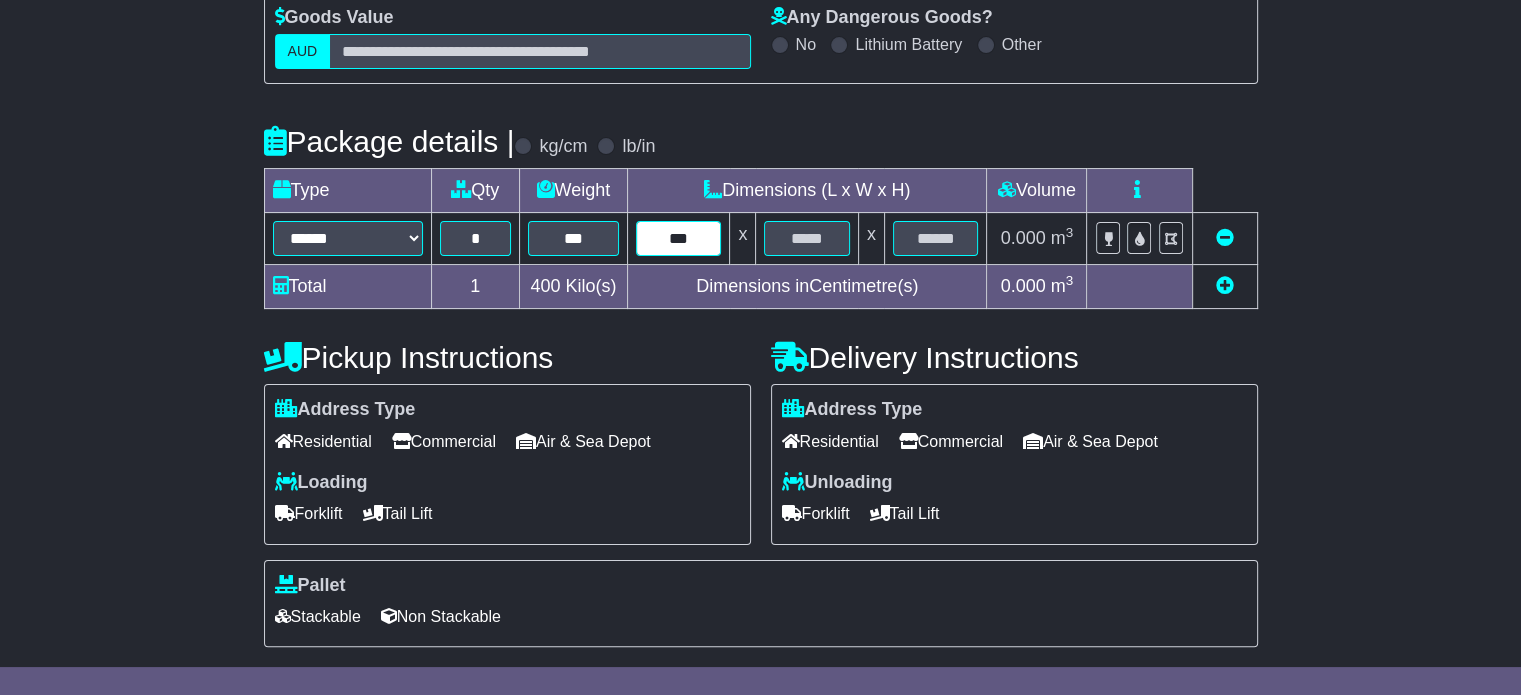 type on "***" 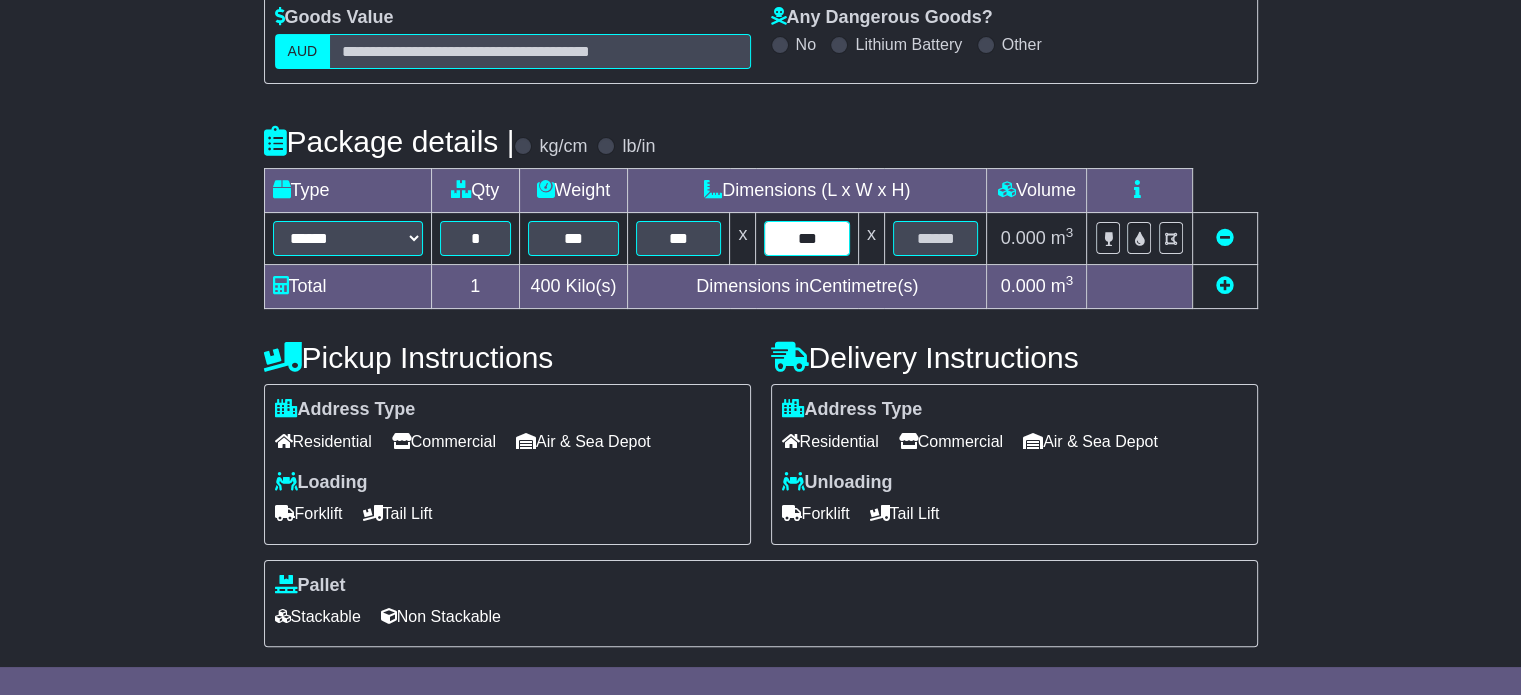 type on "***" 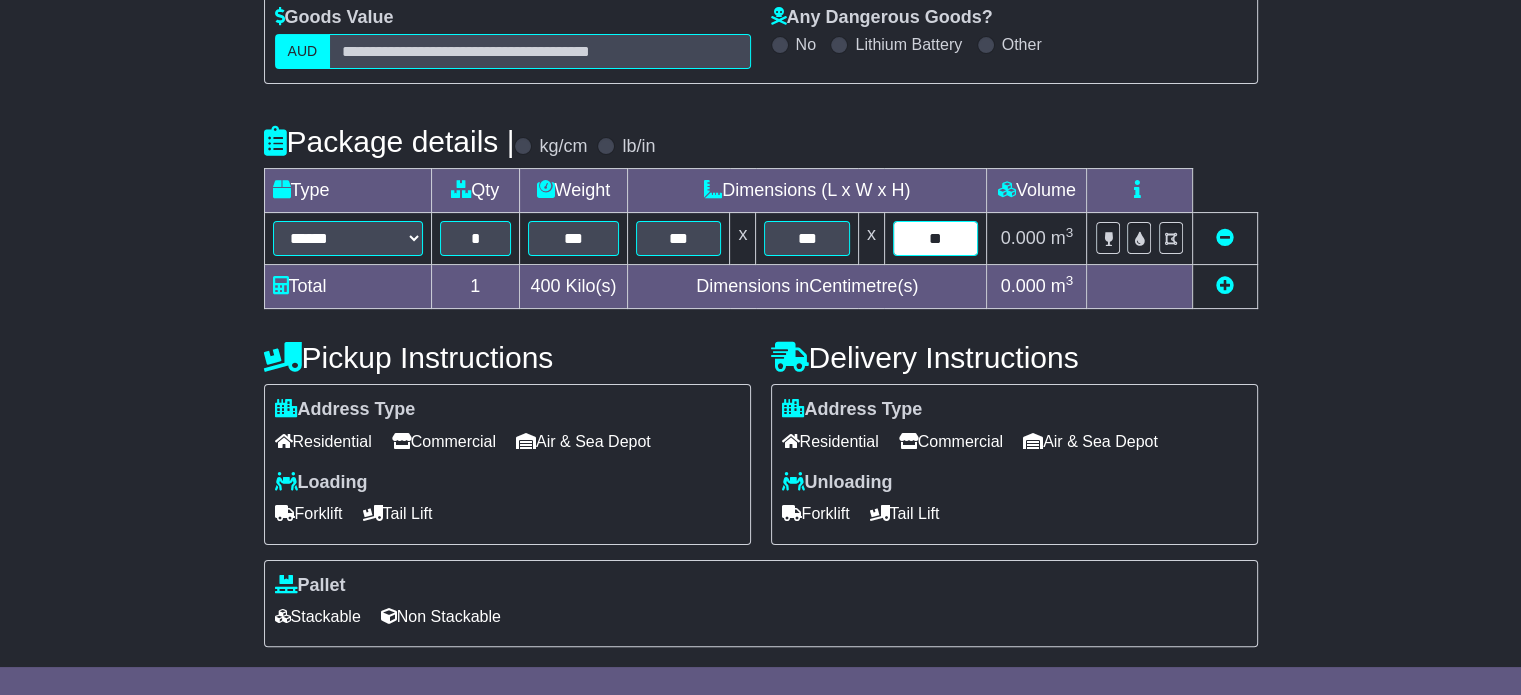 type on "**" 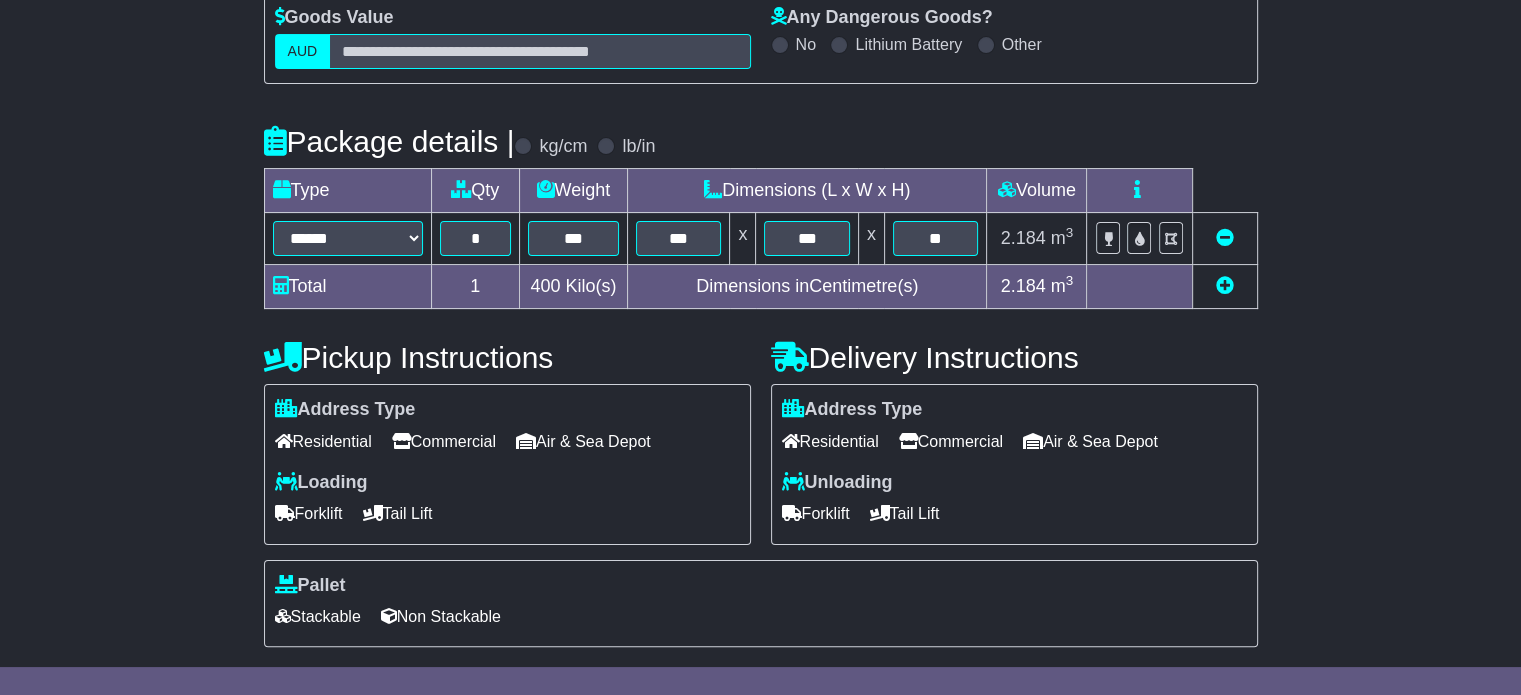 scroll, scrollTop: 535, scrollLeft: 0, axis: vertical 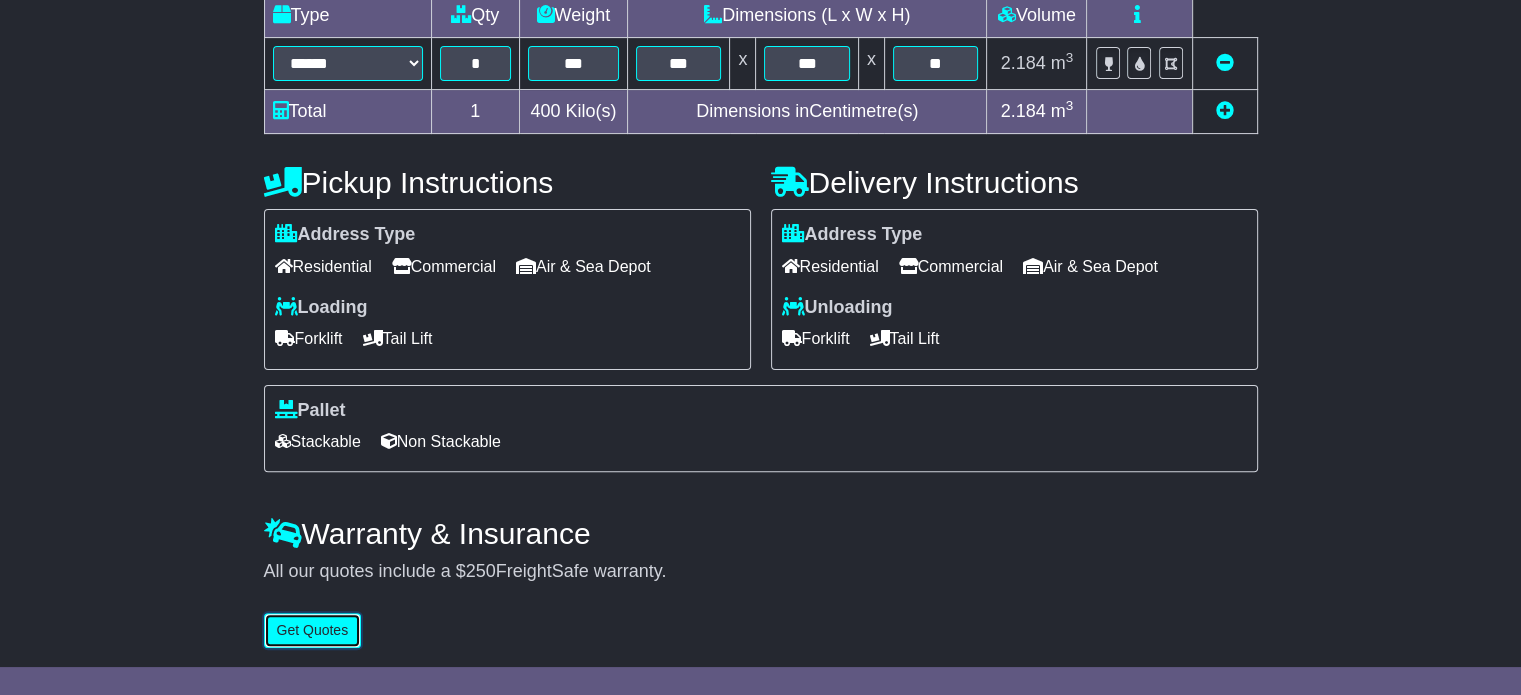 type 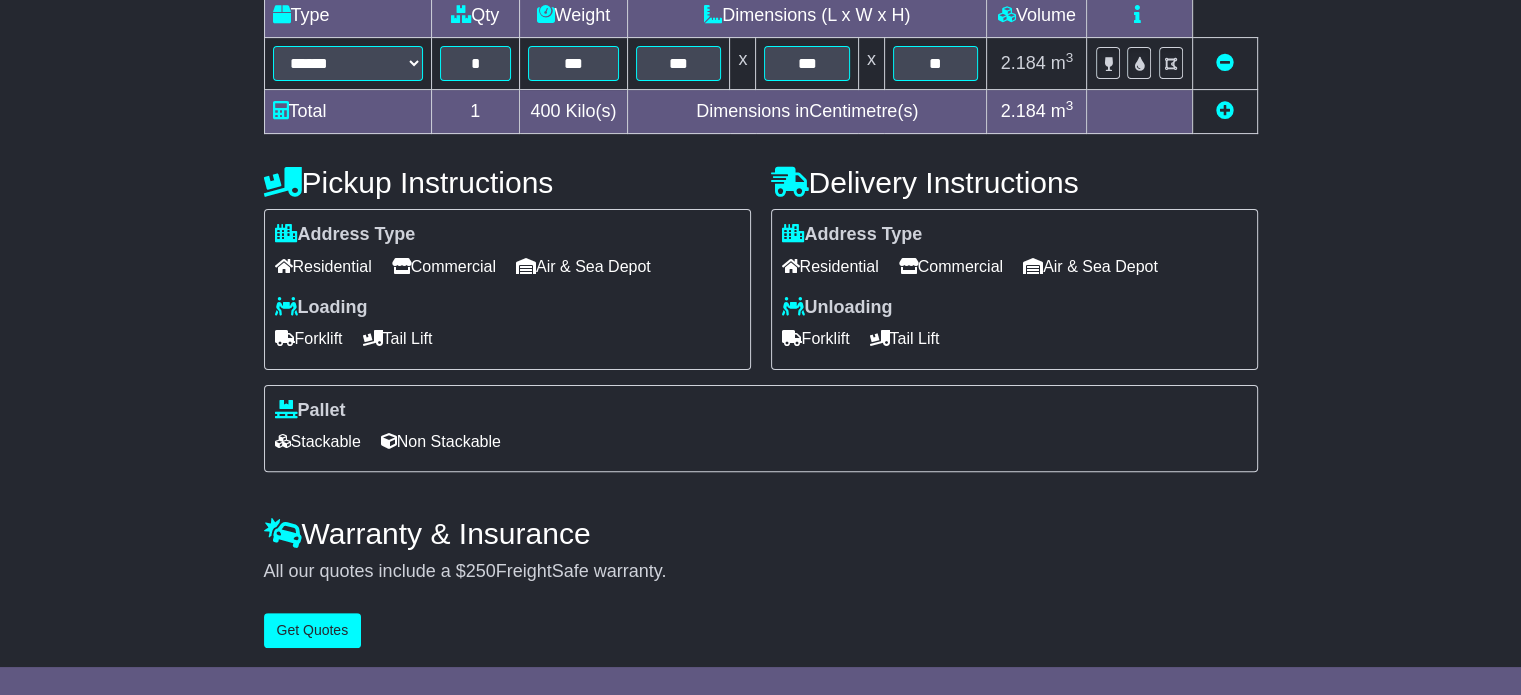 click on "Commercial" at bounding box center [444, 266] 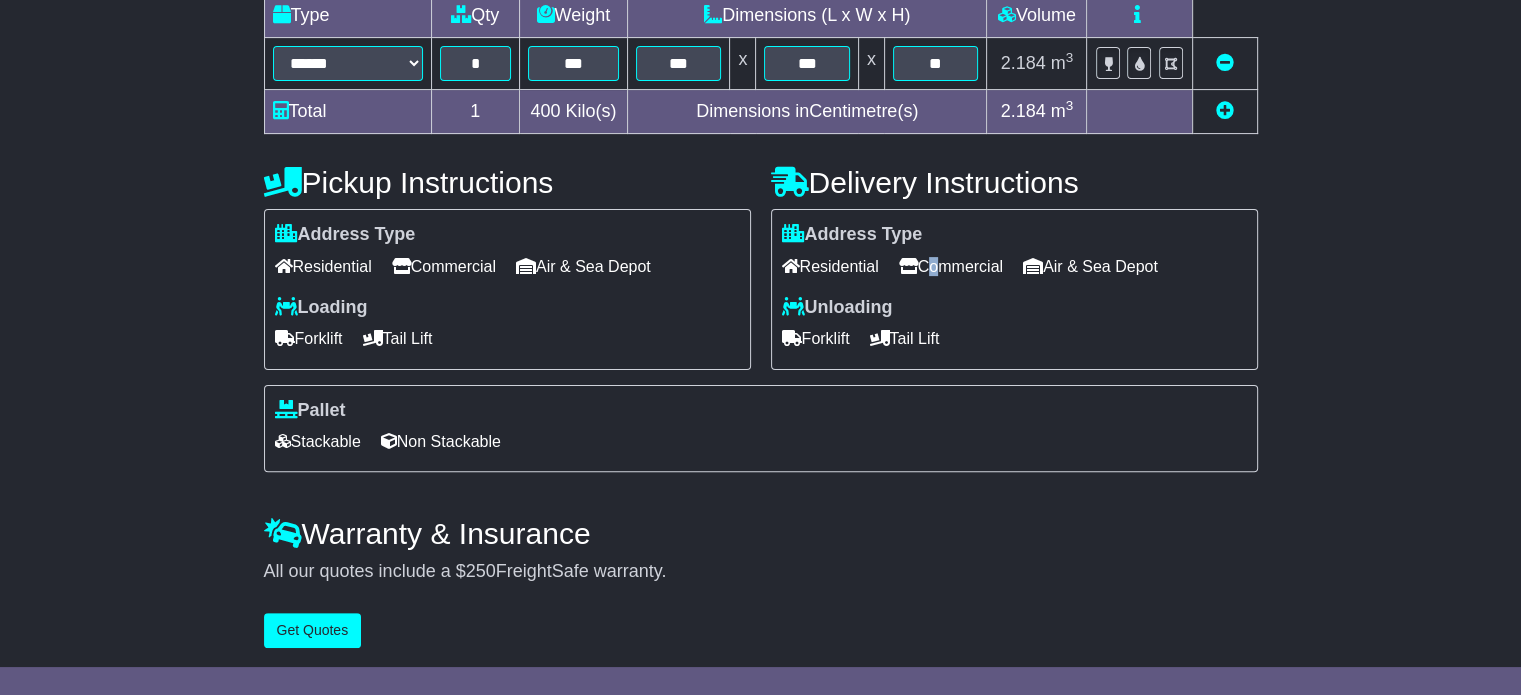 drag, startPoint x: 932, startPoint y: 270, endPoint x: 917, endPoint y: 278, distance: 17 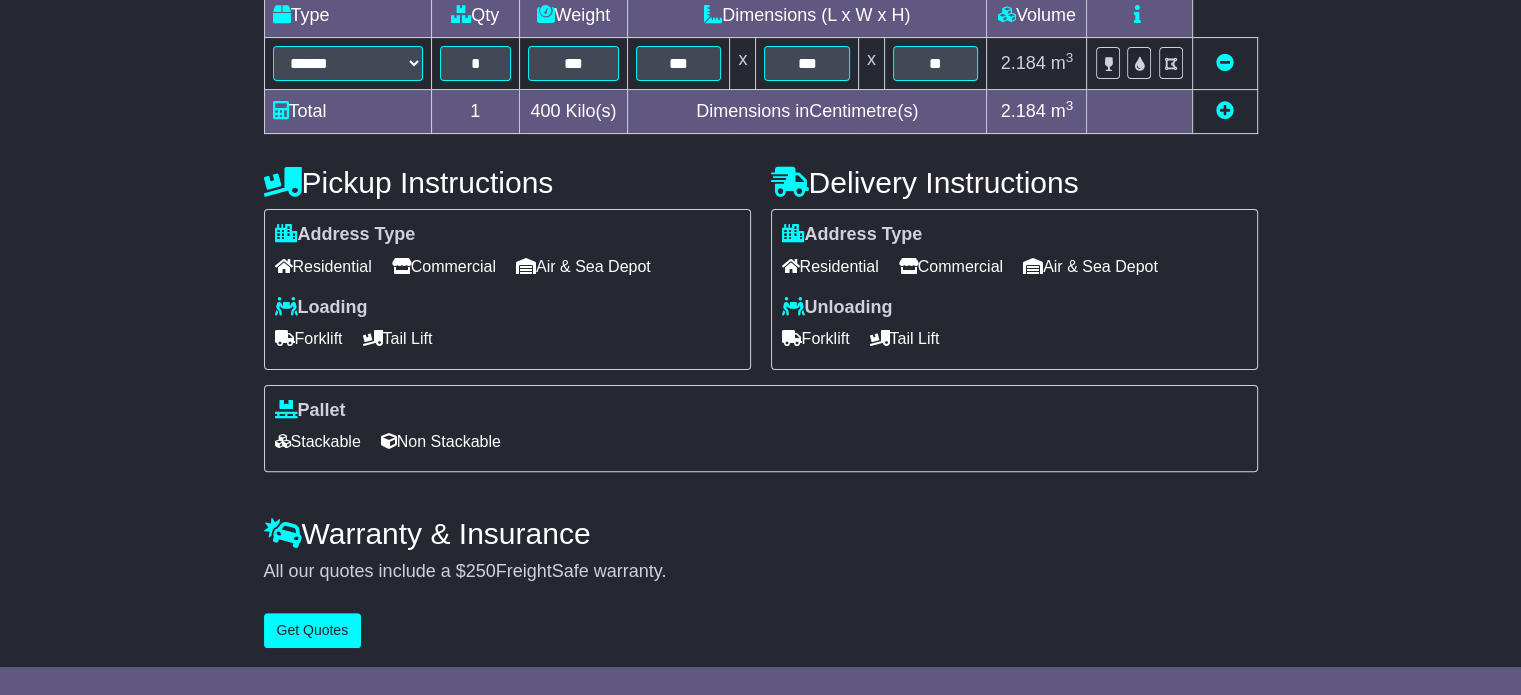 click on "Forklift" at bounding box center [816, 338] 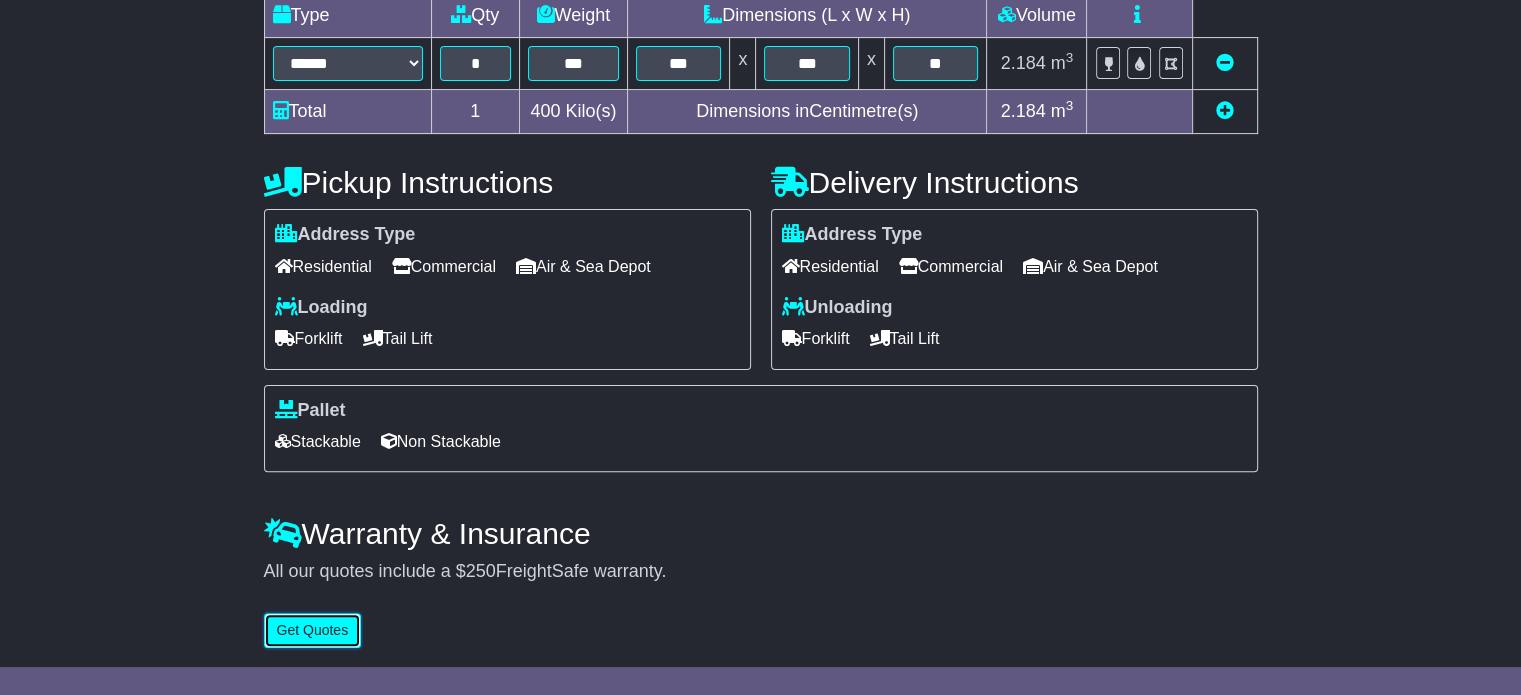 click on "Get Quotes" at bounding box center (313, 630) 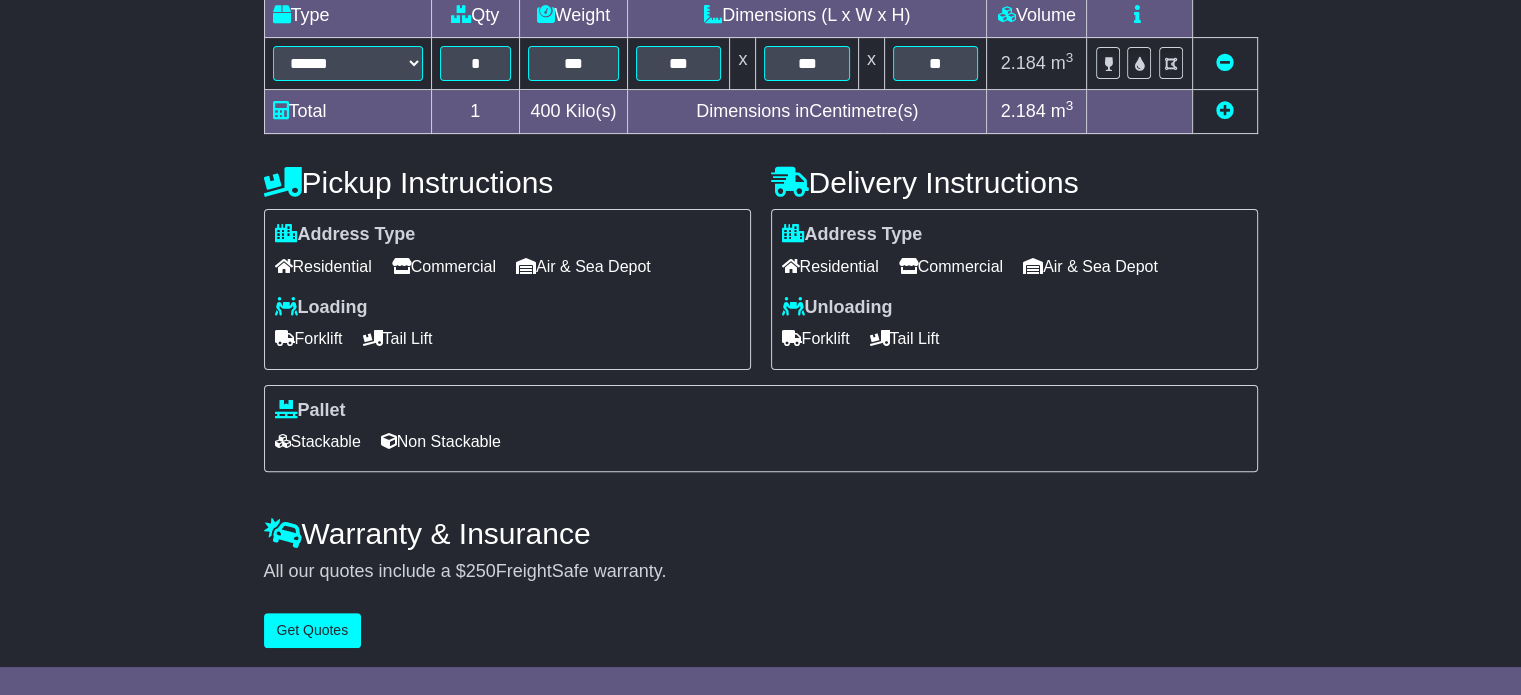 scroll, scrollTop: 0, scrollLeft: 0, axis: both 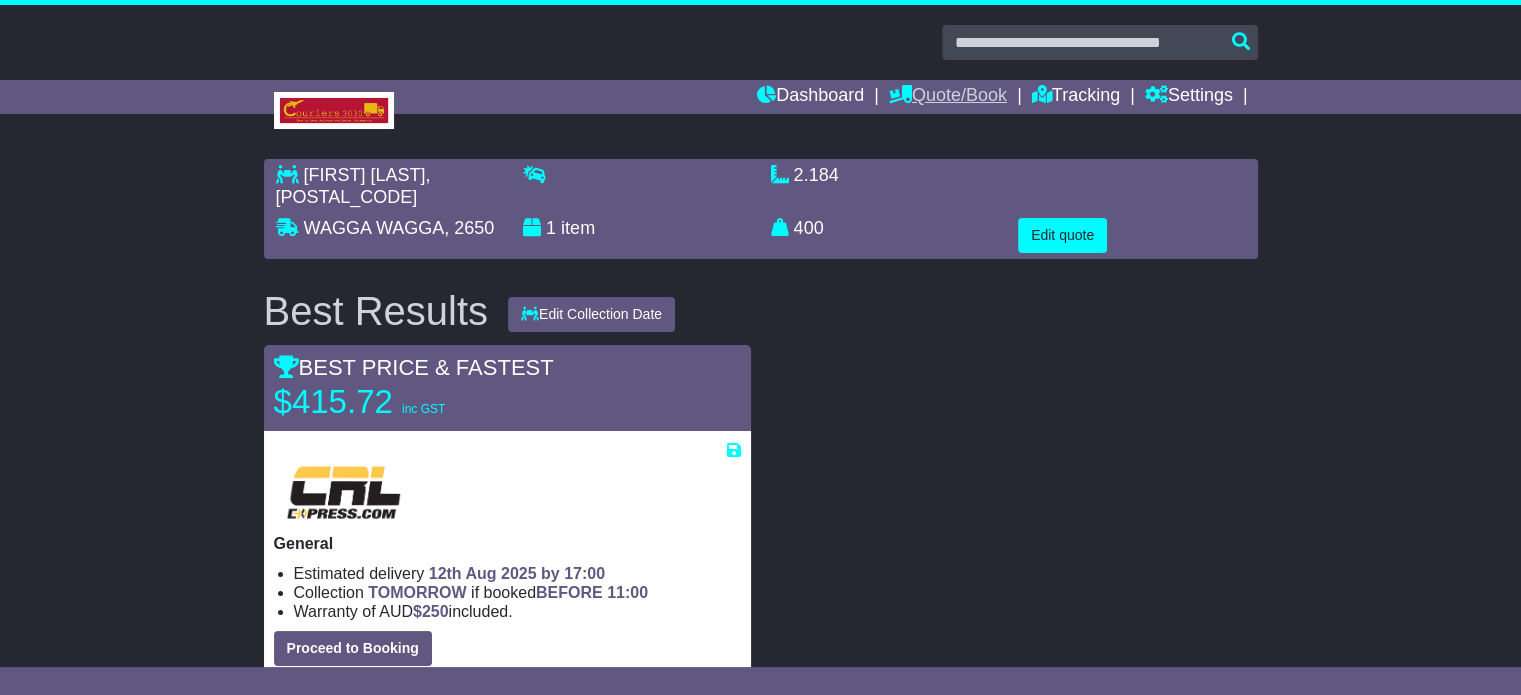 click on "Quote/Book" at bounding box center (948, 97) 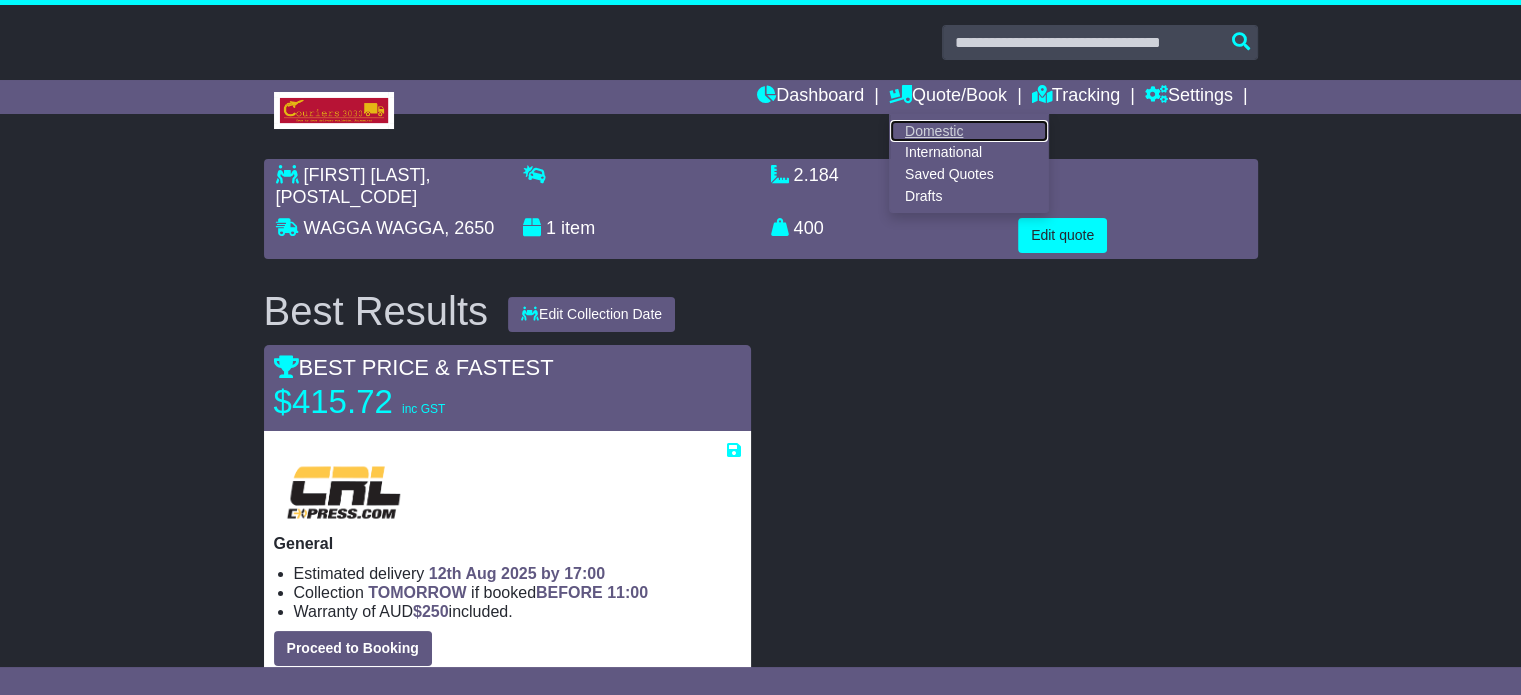 click on "Domestic" at bounding box center (969, 131) 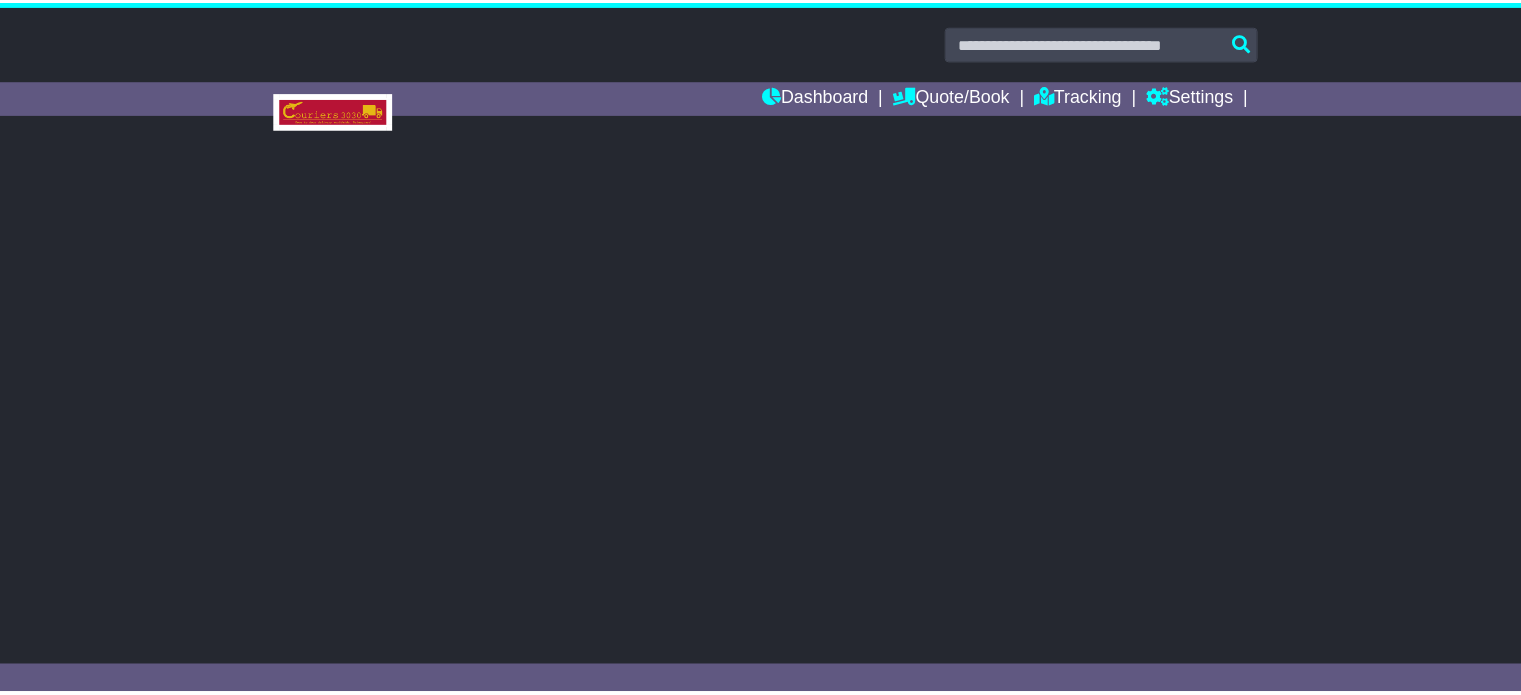 scroll, scrollTop: 0, scrollLeft: 0, axis: both 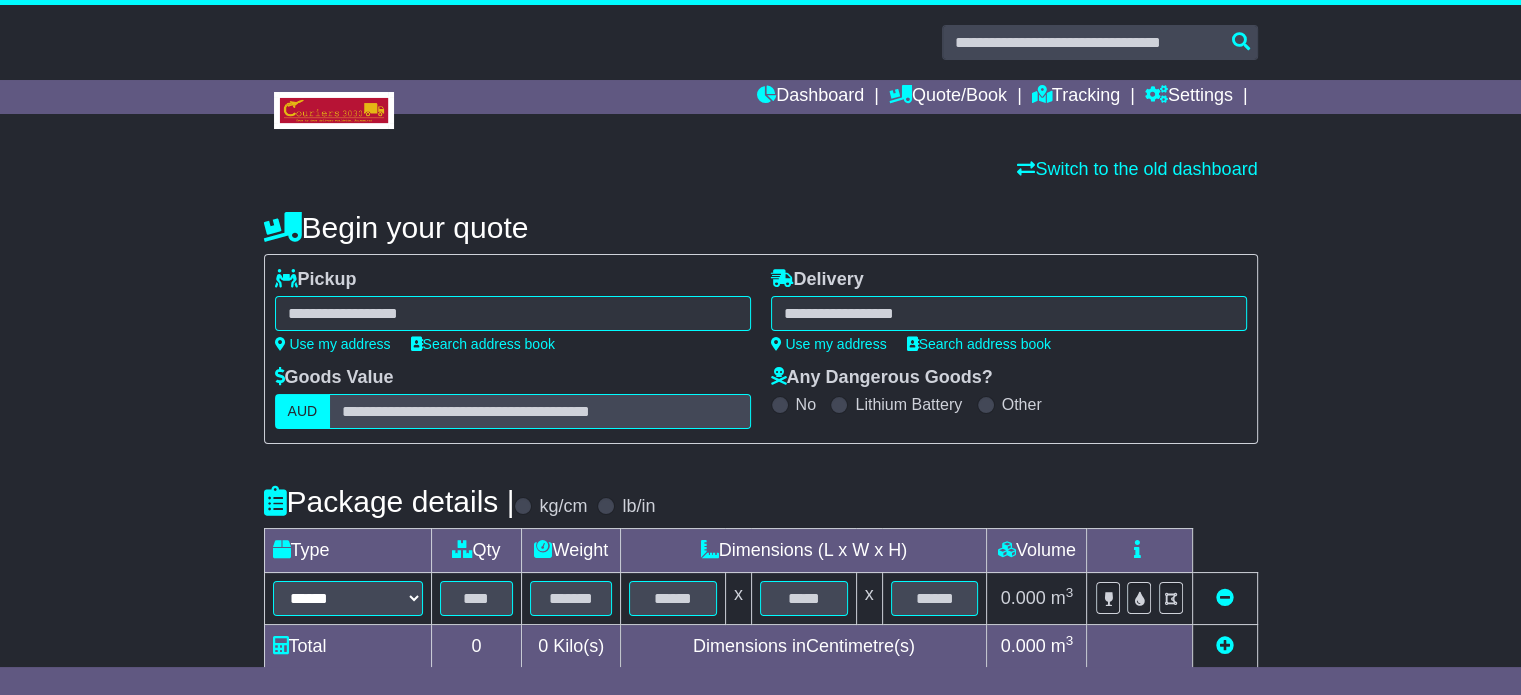 click at bounding box center (513, 313) 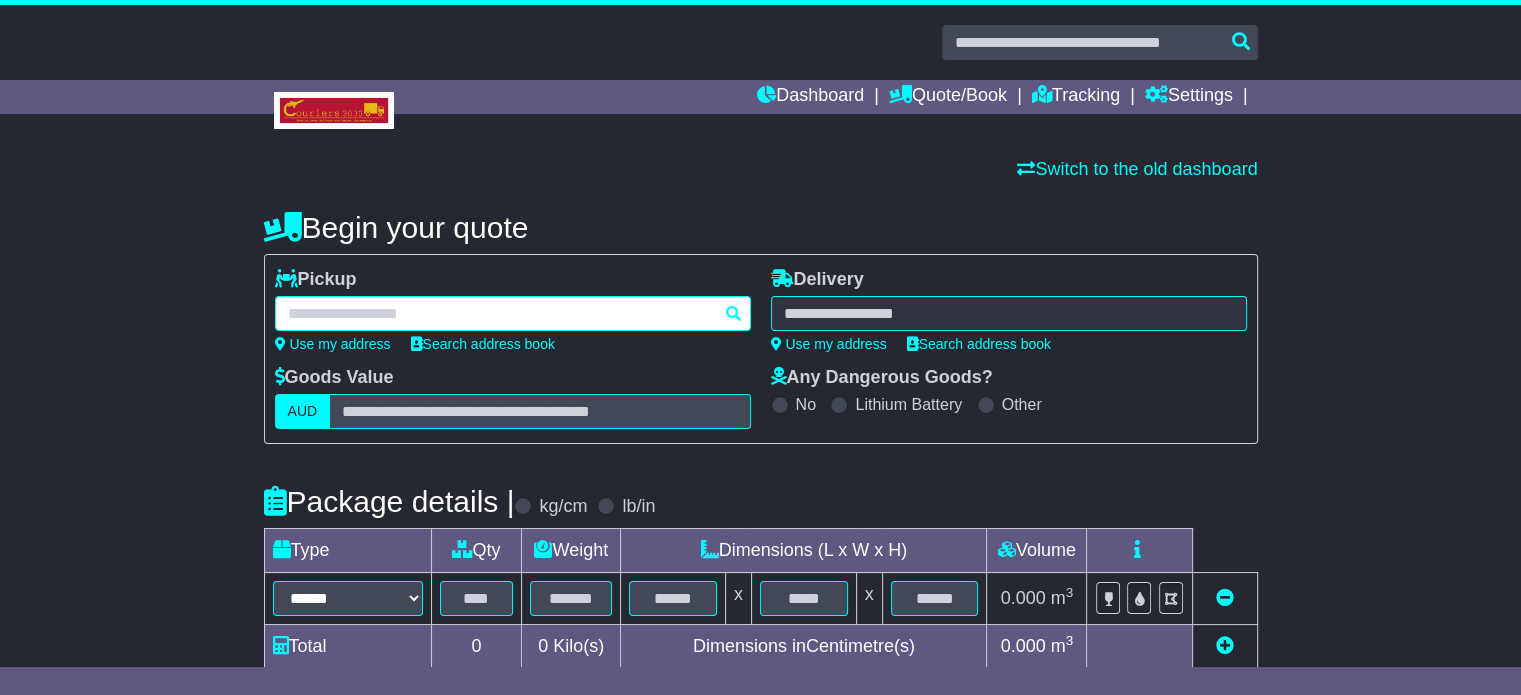 paste on "******" 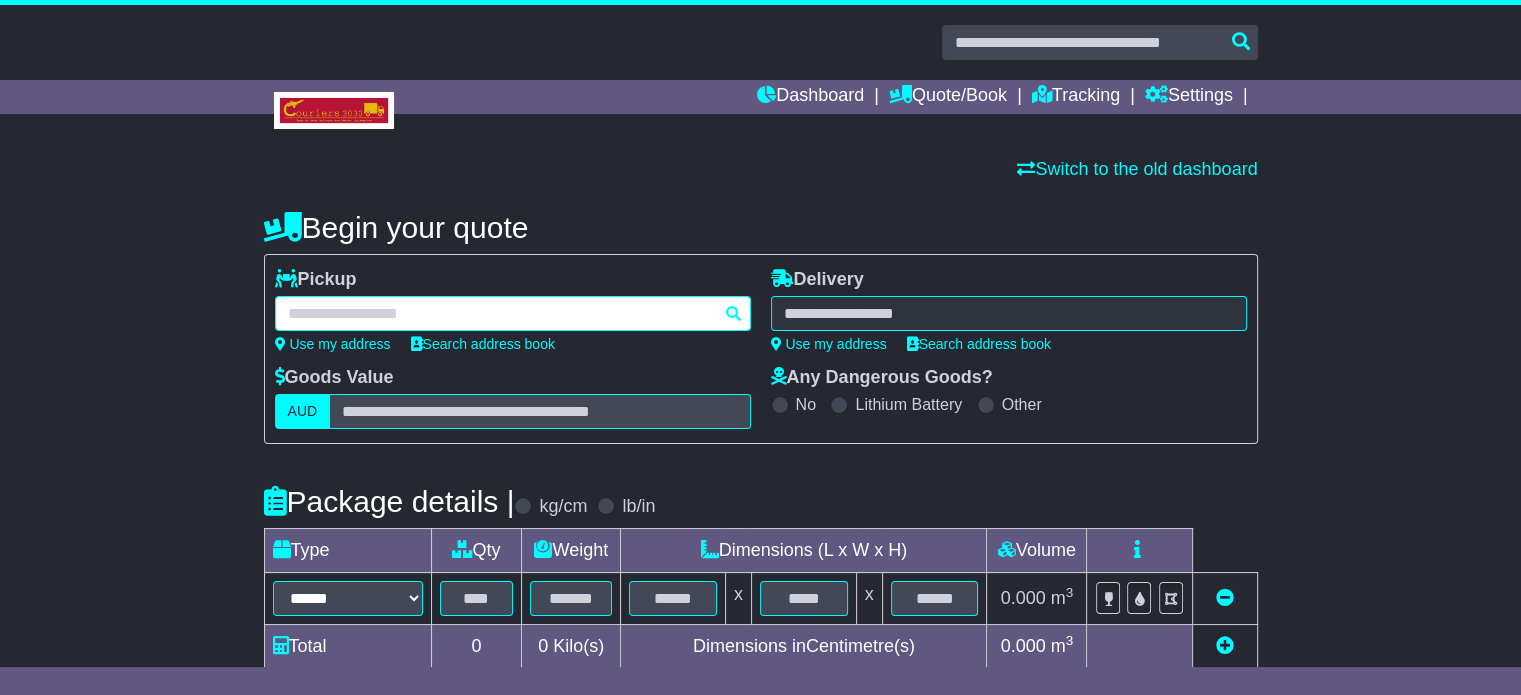 type on "******" 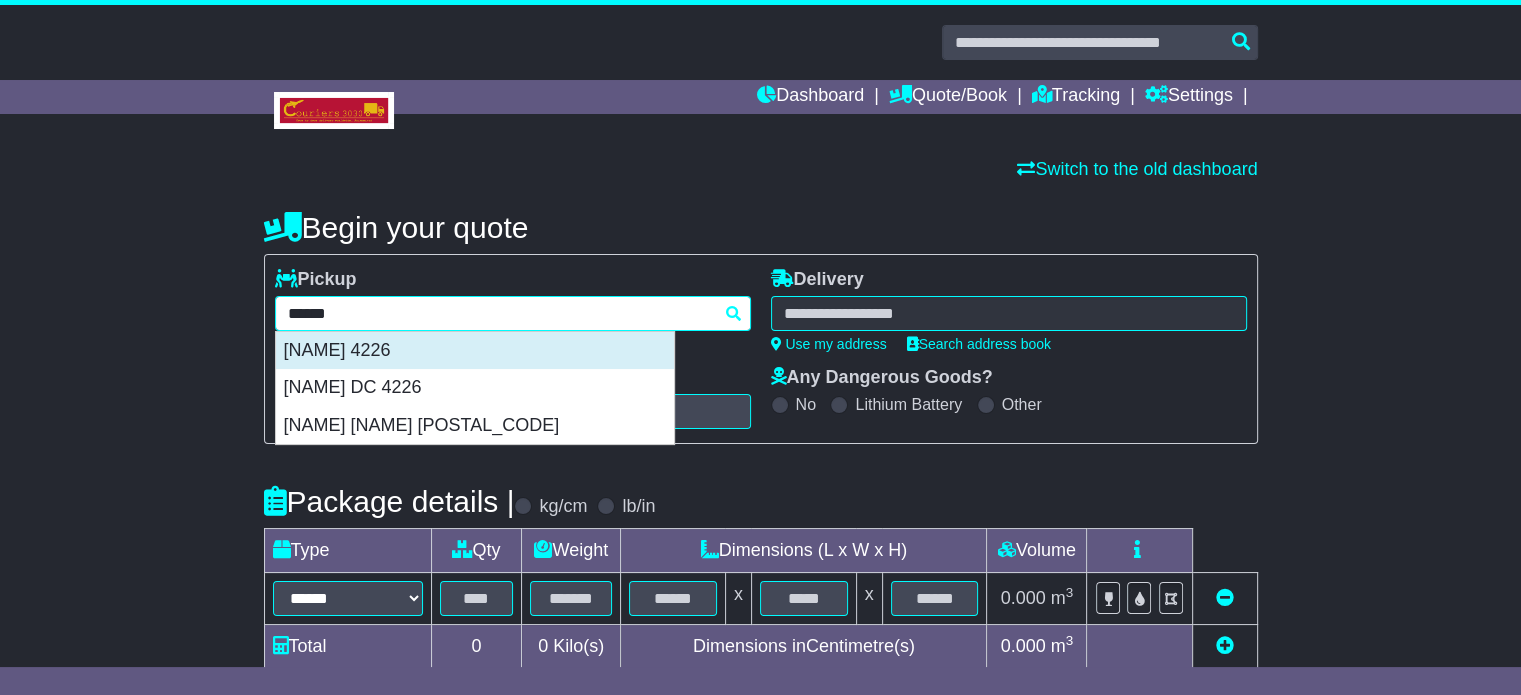 click on "ROBINA 4226" at bounding box center (475, 351) 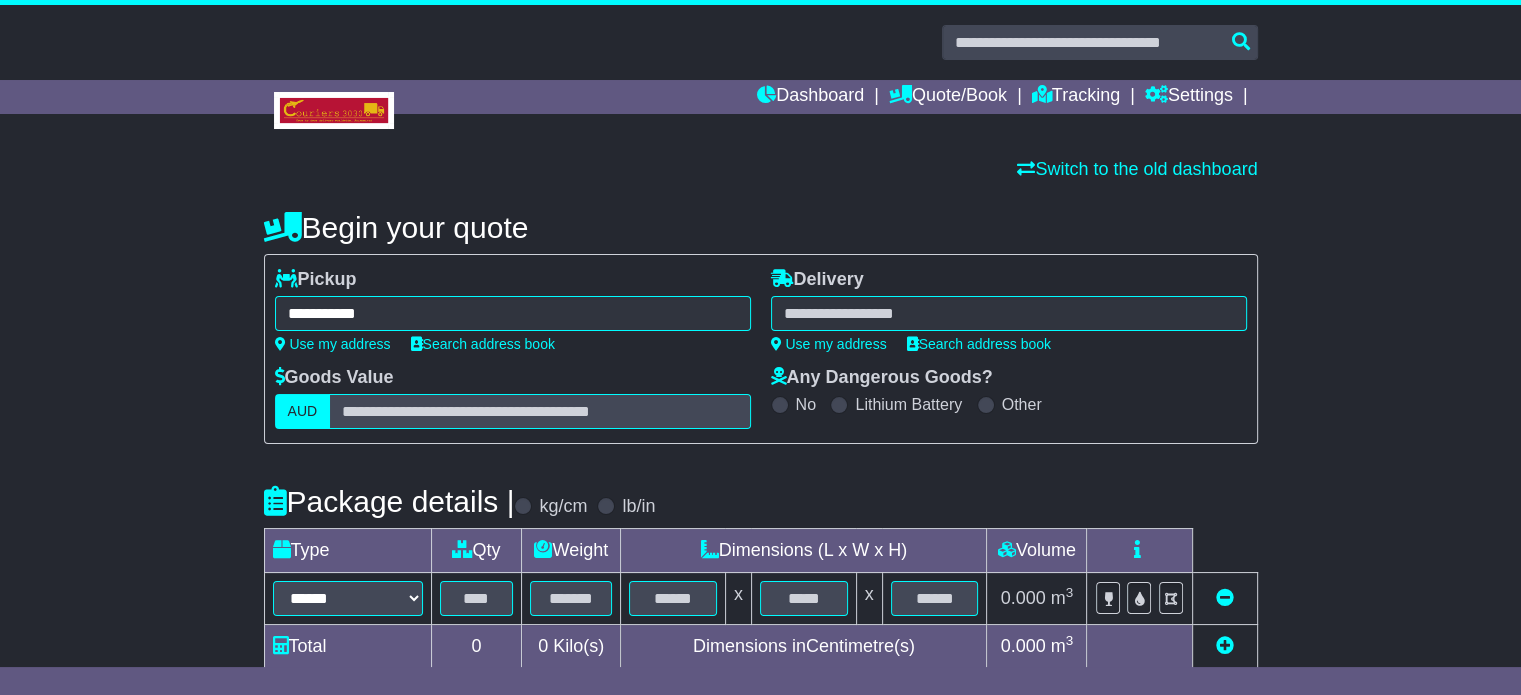 type on "**********" 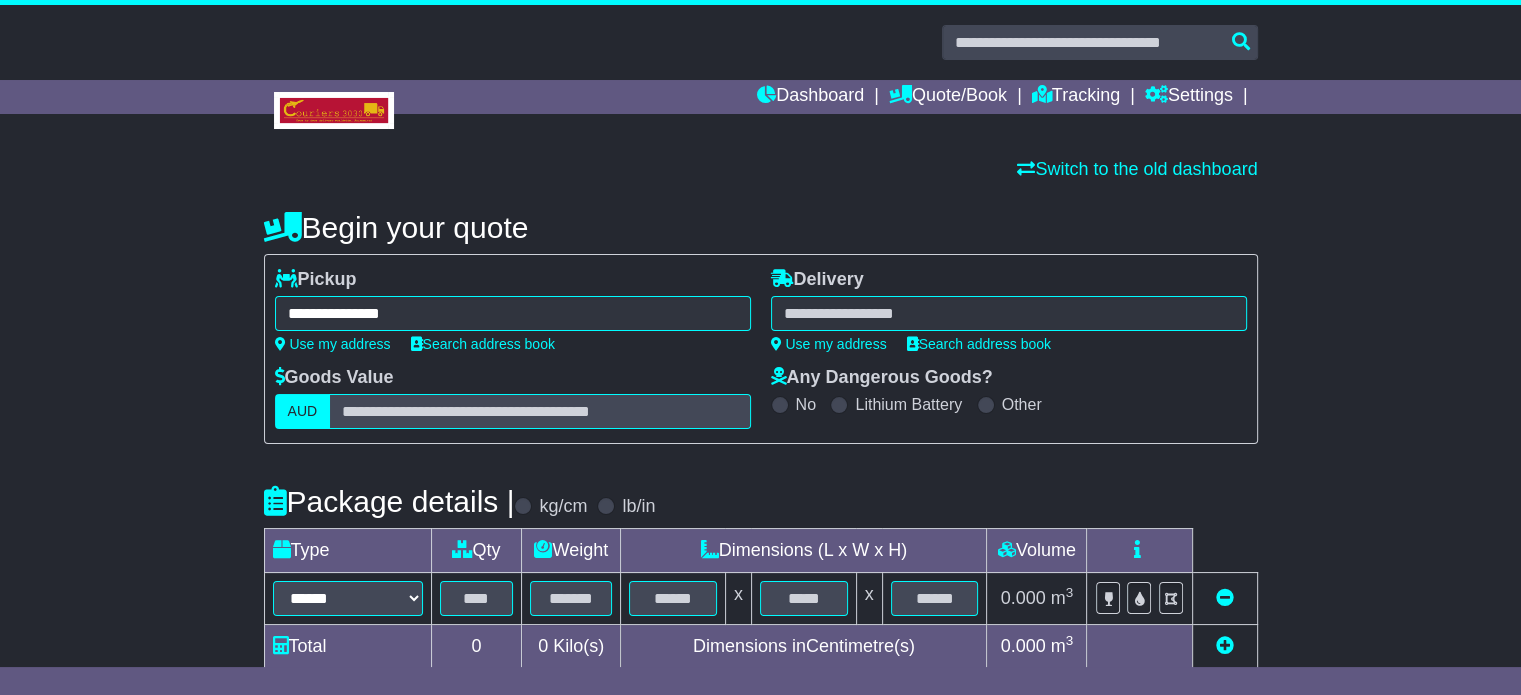 click at bounding box center [1009, 313] 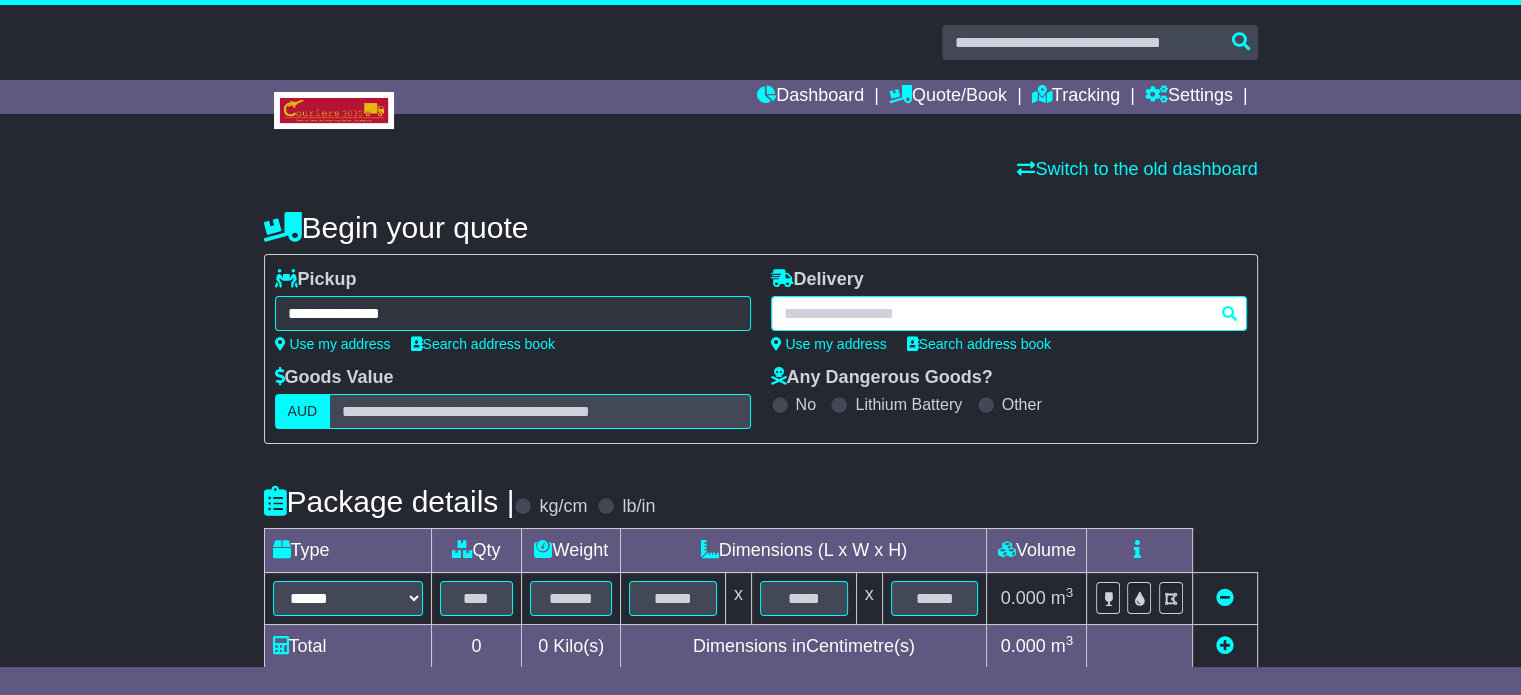 paste on "**********" 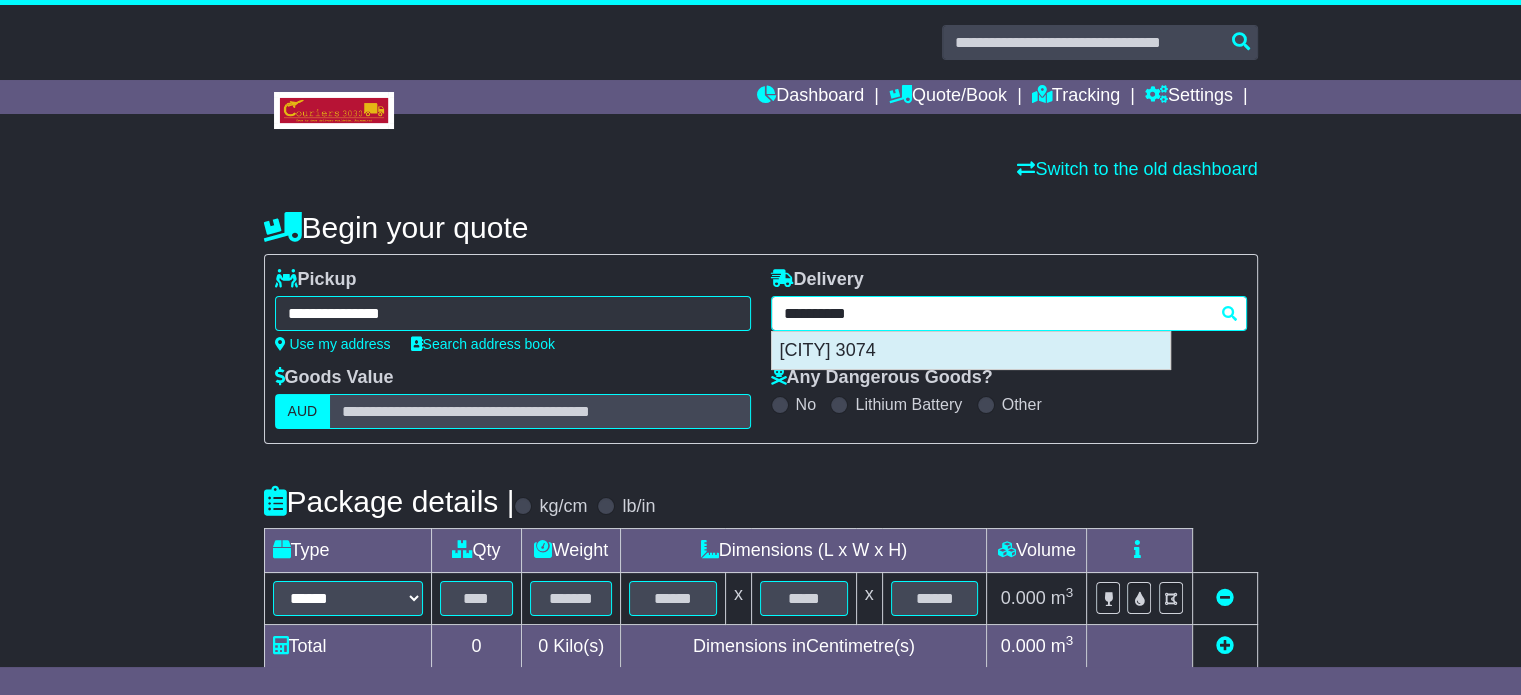 click on "THOMASTOWN 3074" at bounding box center [971, 351] 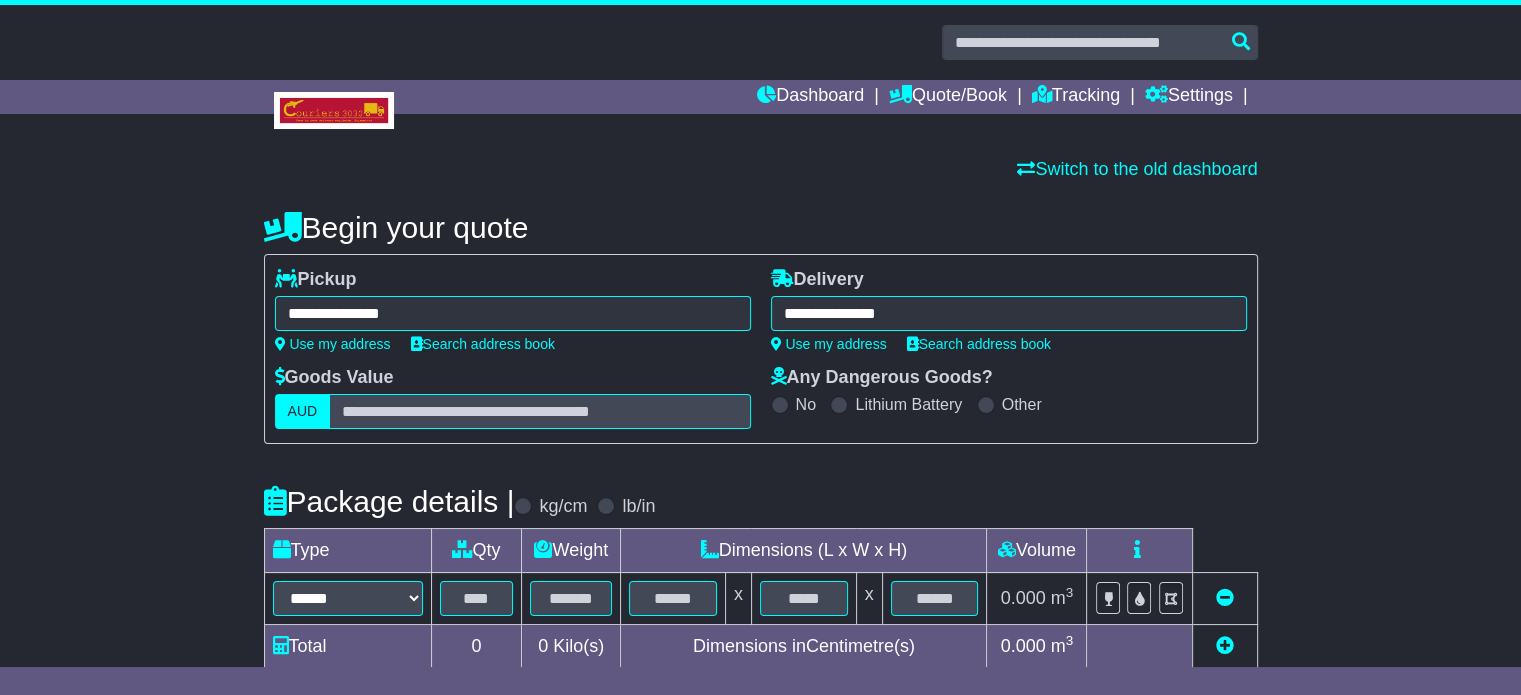 type on "**********" 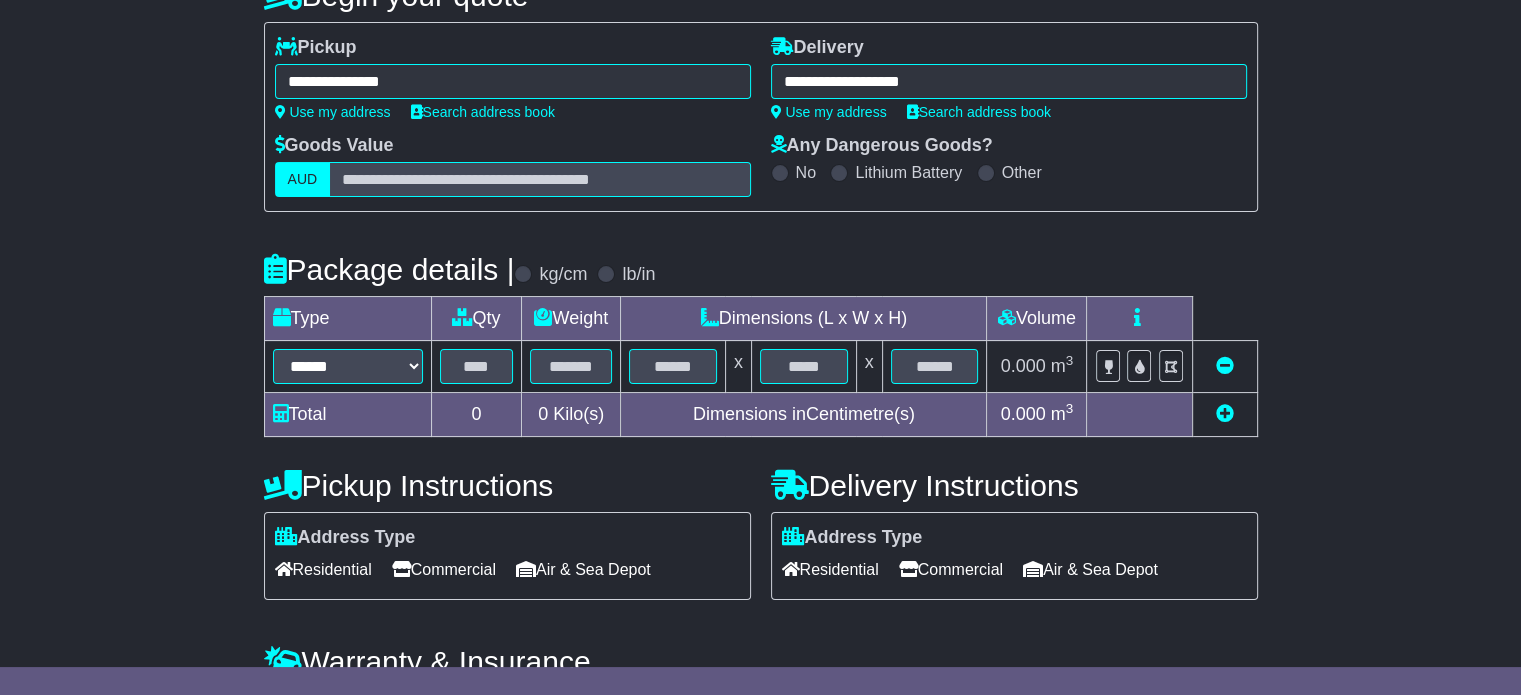scroll, scrollTop: 360, scrollLeft: 0, axis: vertical 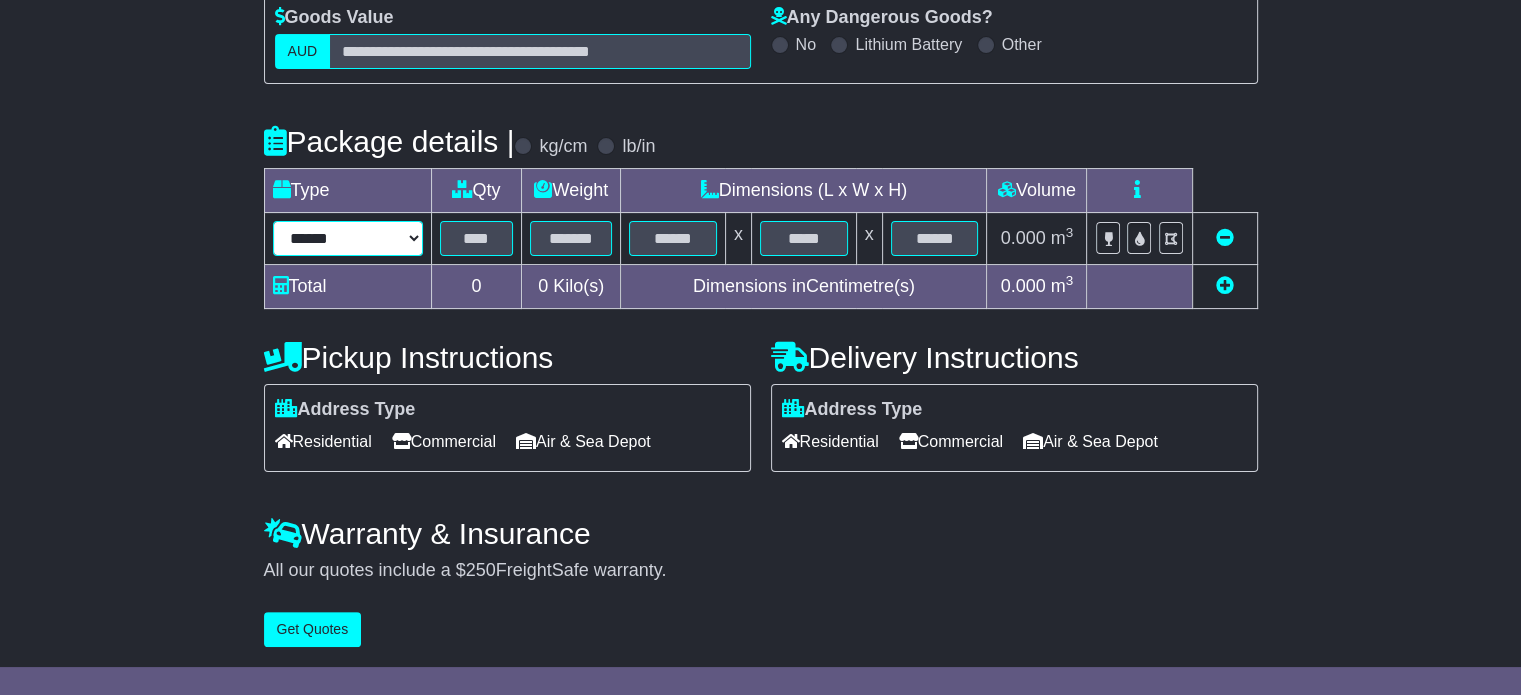 click on "****** ****** *** ******** ***** **** **** ****** *** *******" at bounding box center (348, 238) 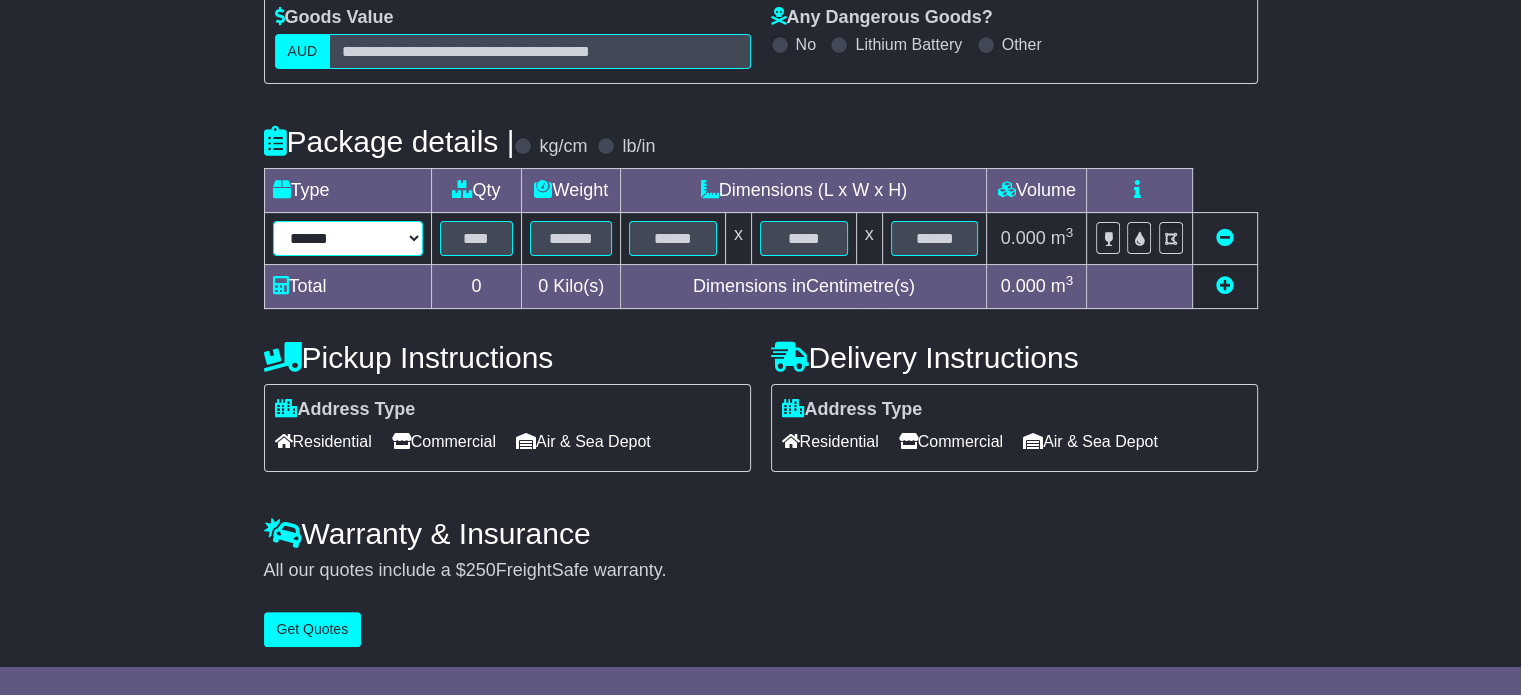 select on "*****" 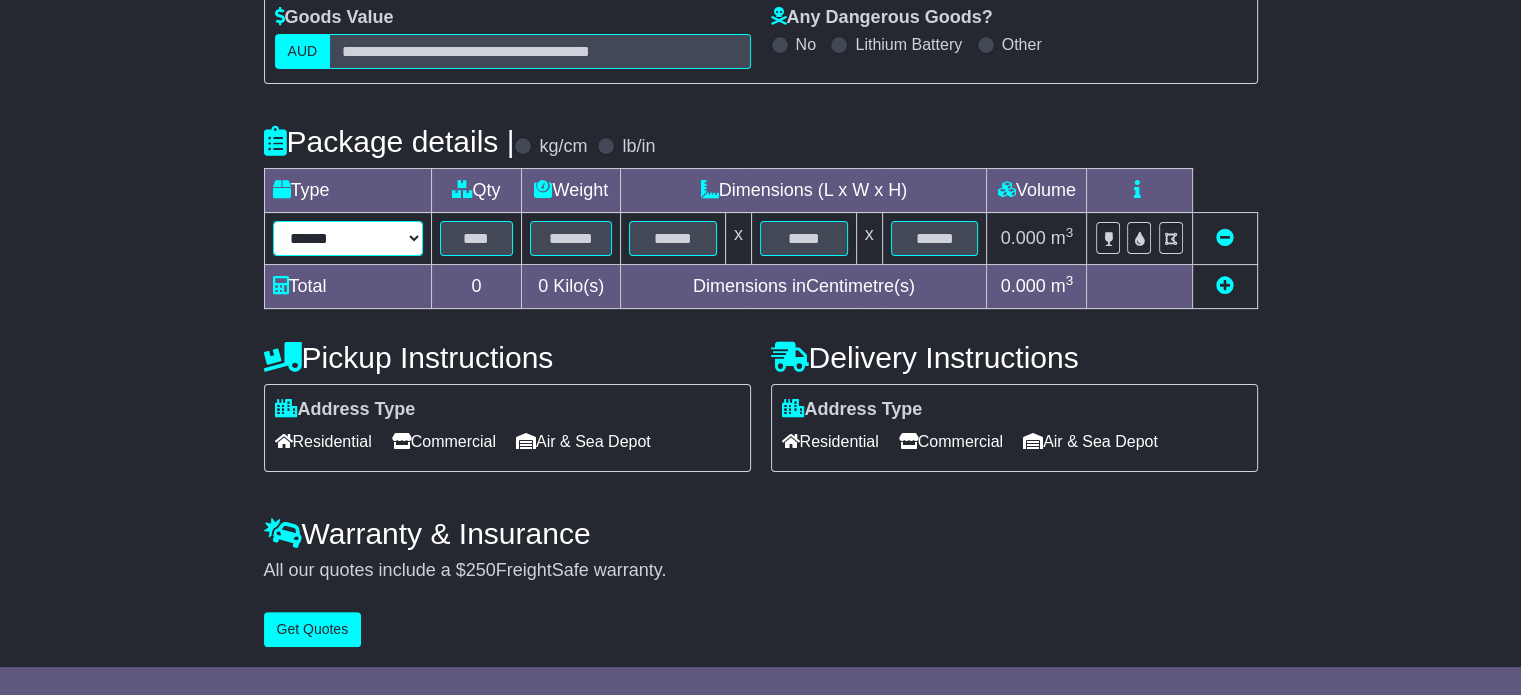 click on "****** ****** *** ******** ***** **** **** ****** *** *******" at bounding box center [348, 238] 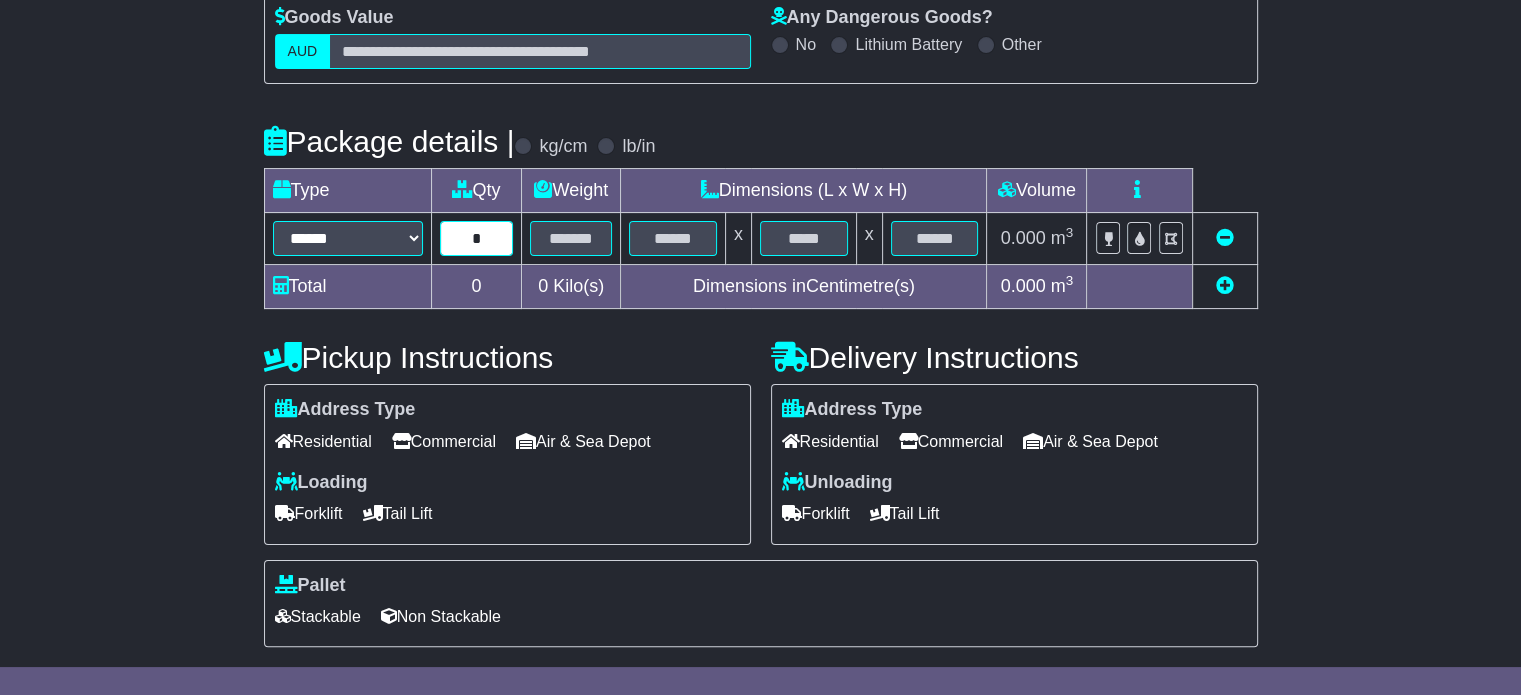 type on "*" 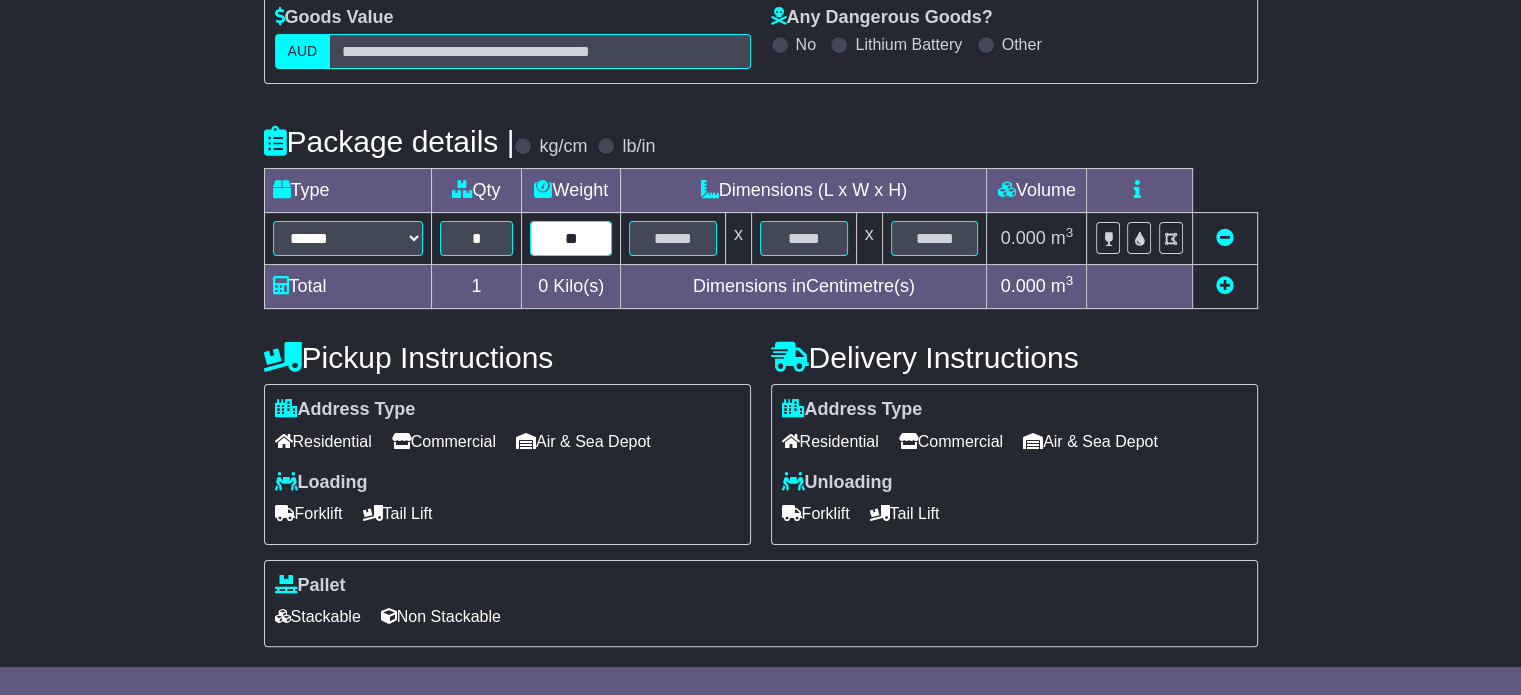 type on "**" 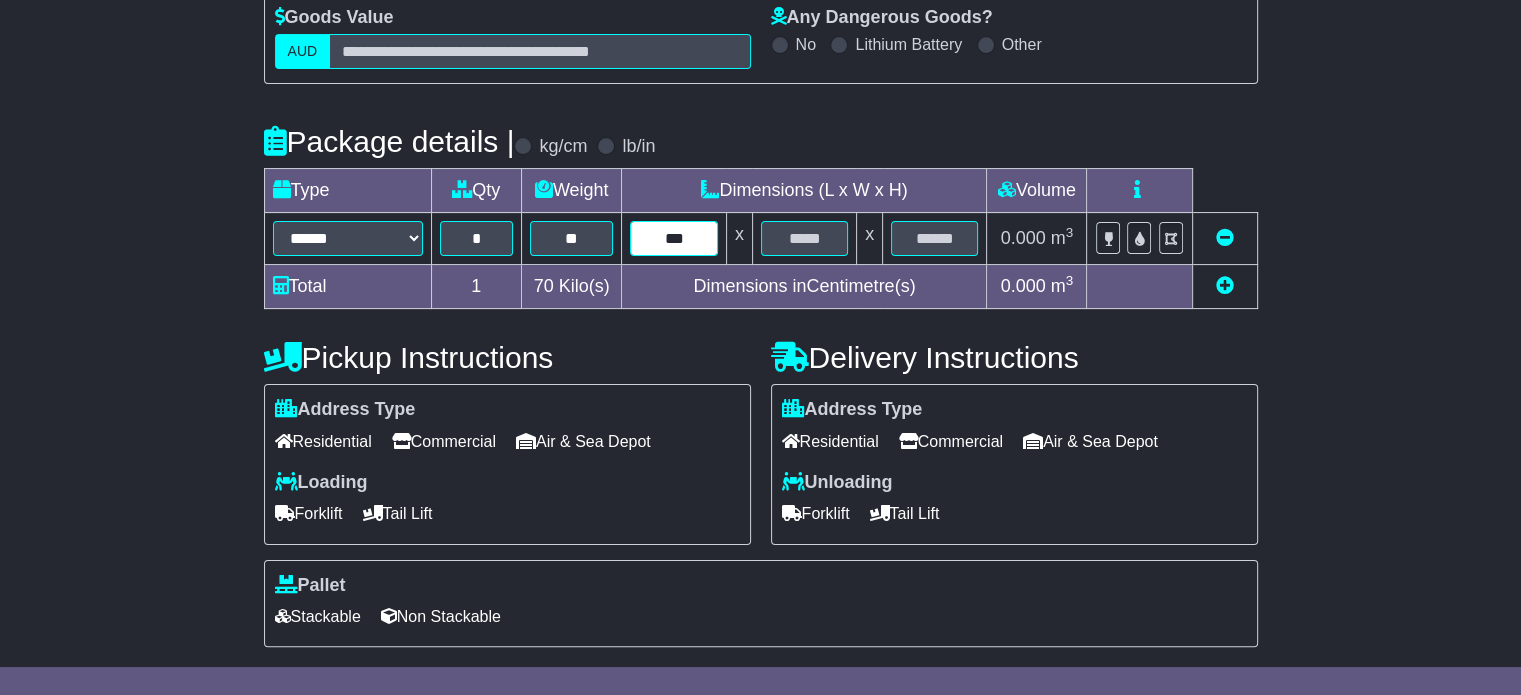 type on "***" 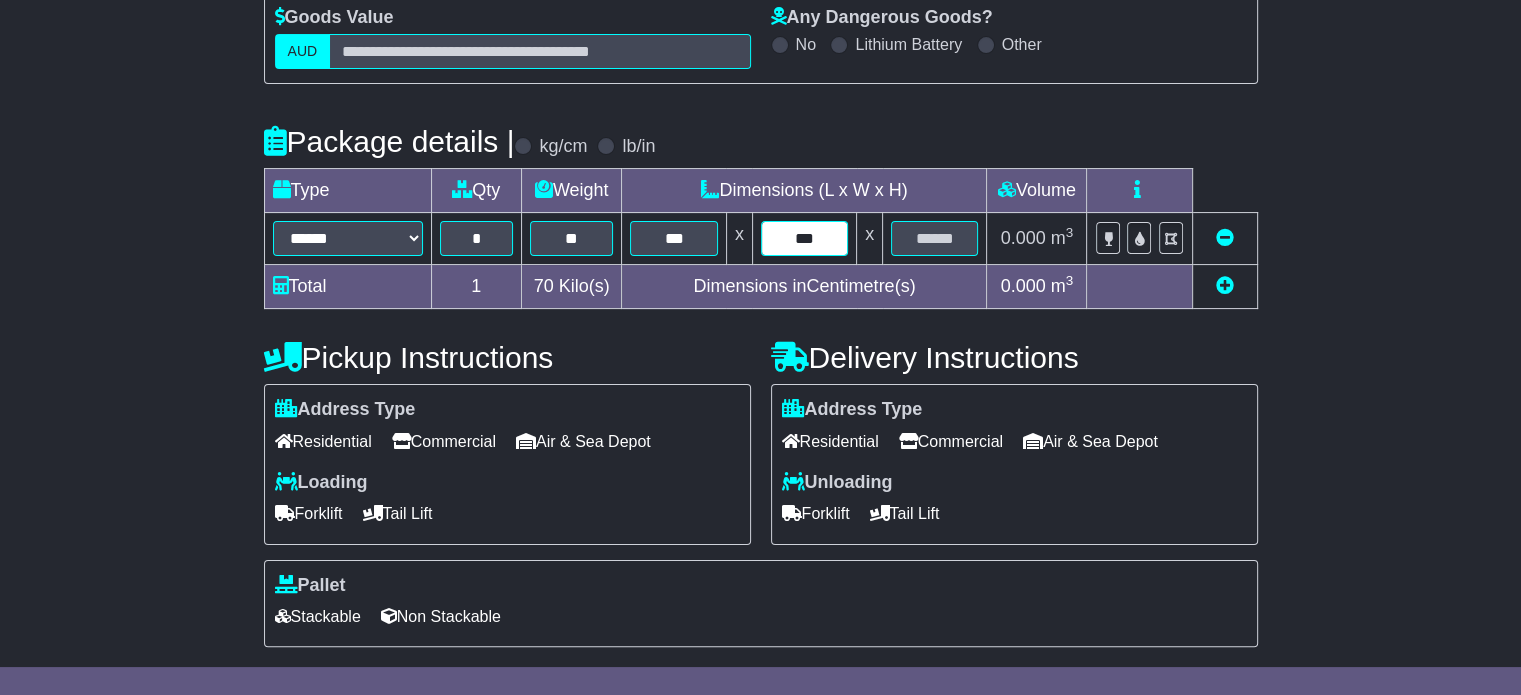 type on "***" 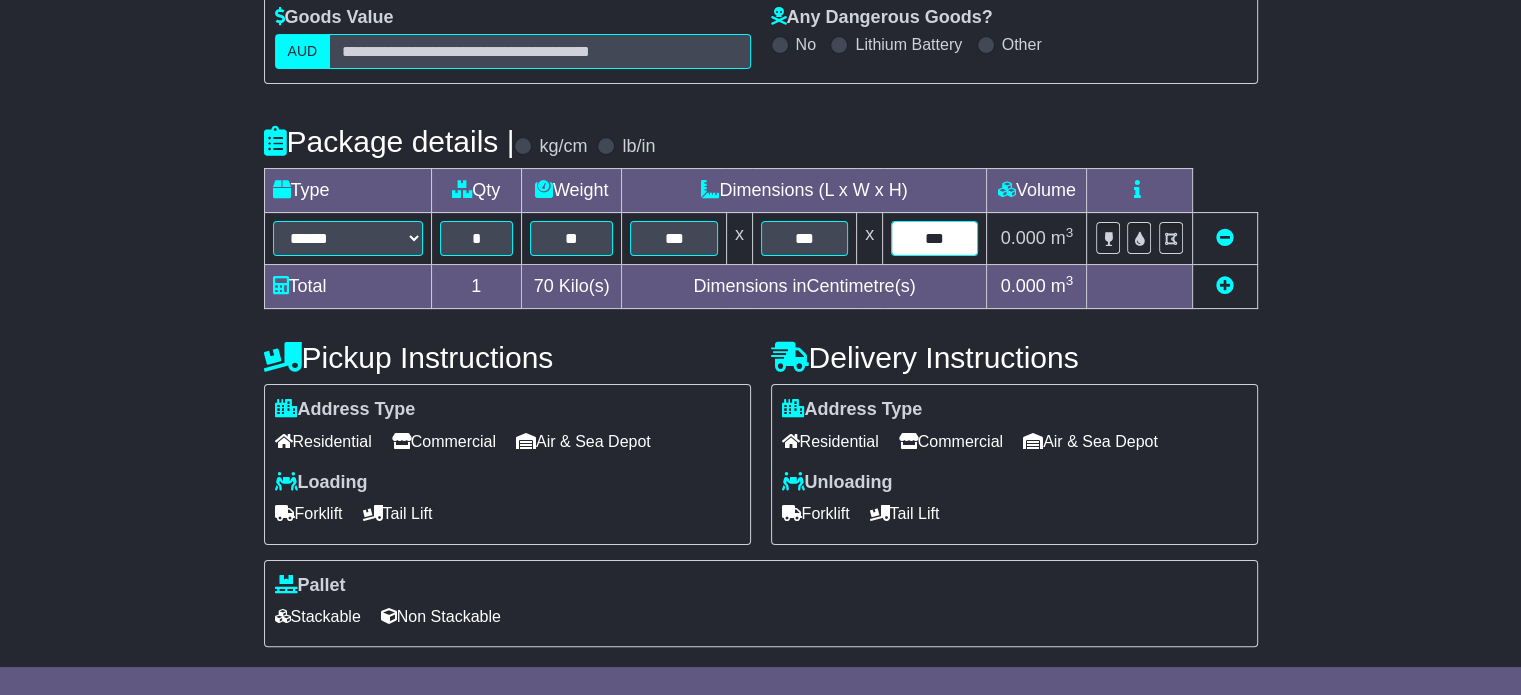 type on "***" 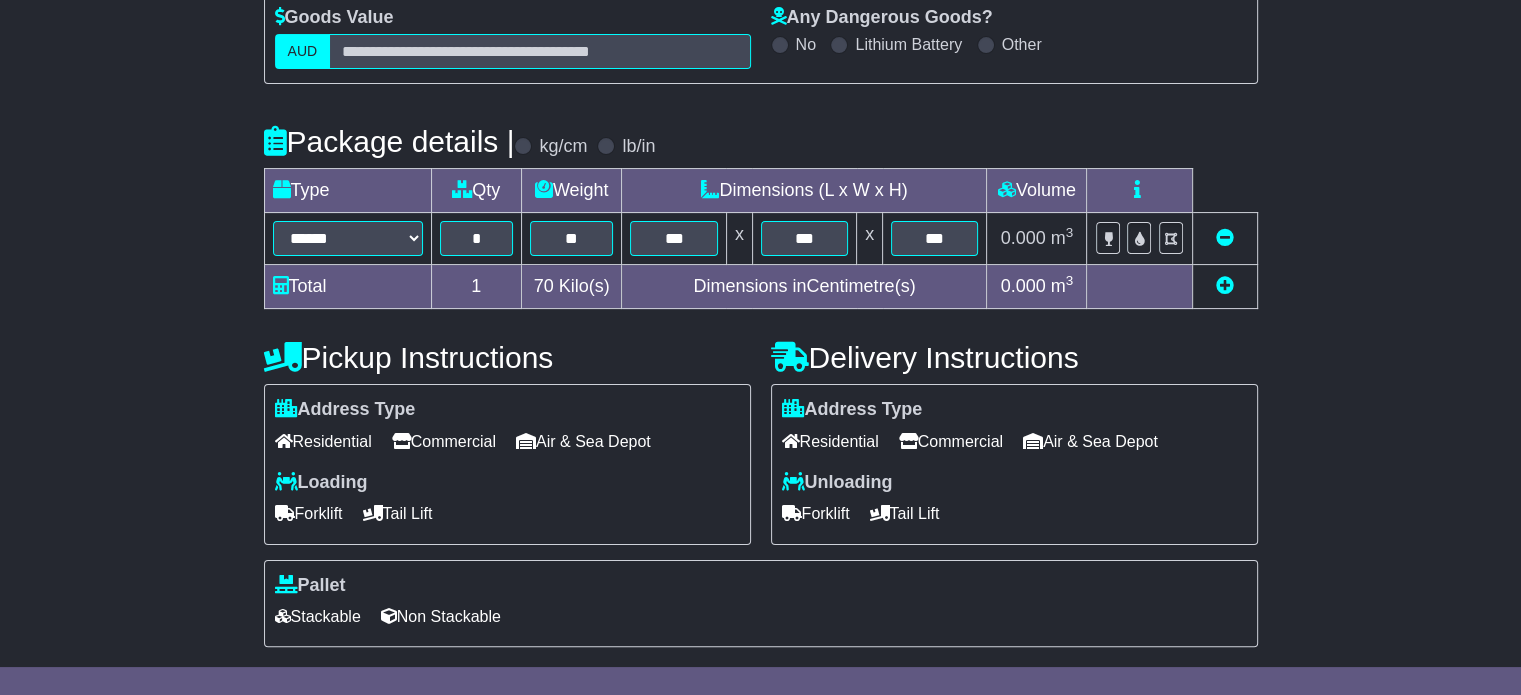 scroll, scrollTop: 535, scrollLeft: 0, axis: vertical 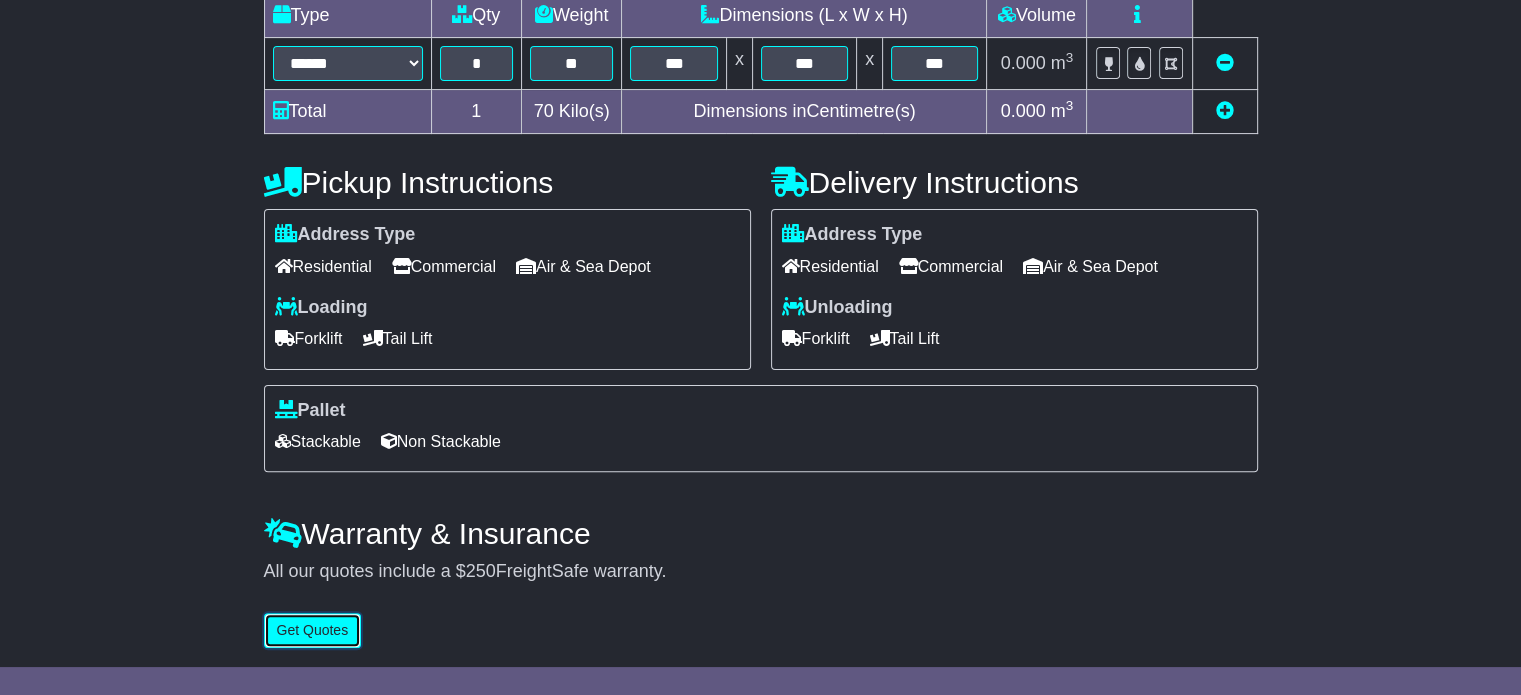 type 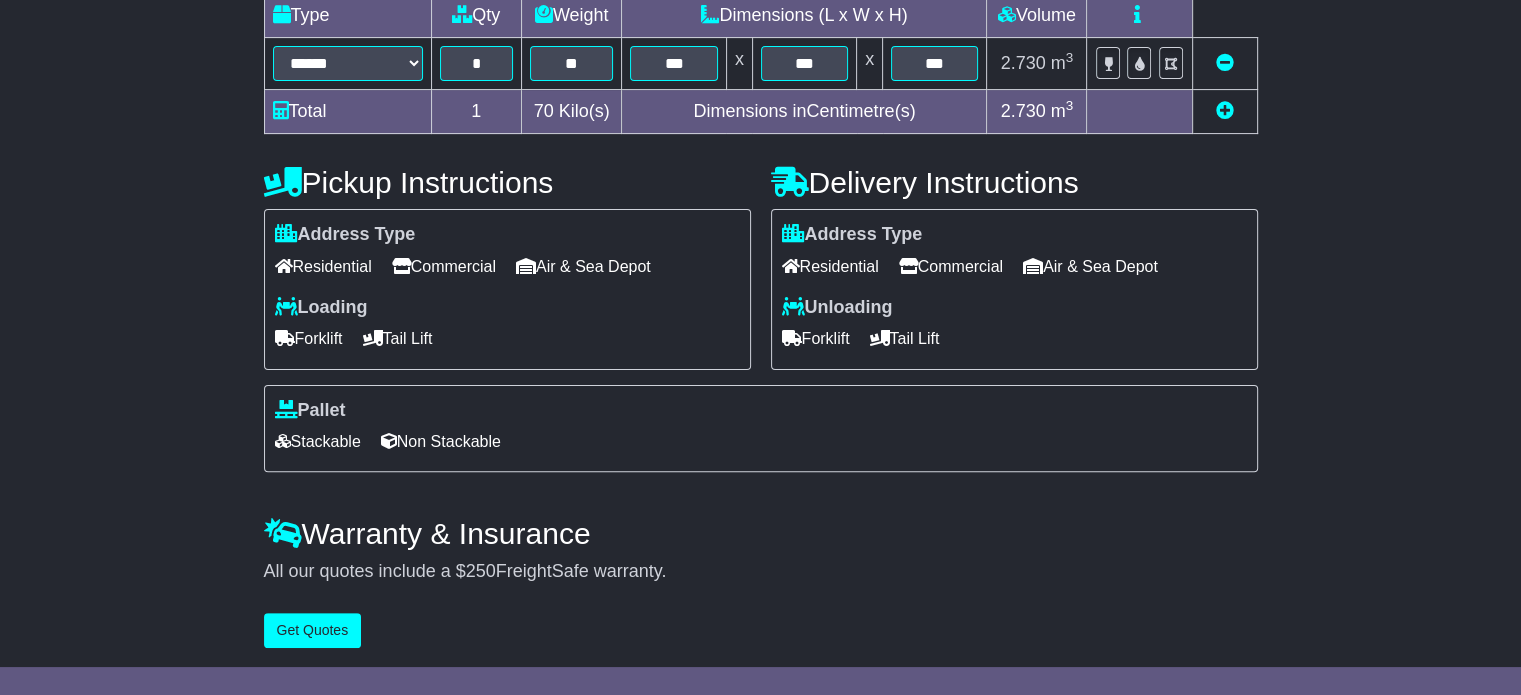 click on "Commercial" at bounding box center [444, 266] 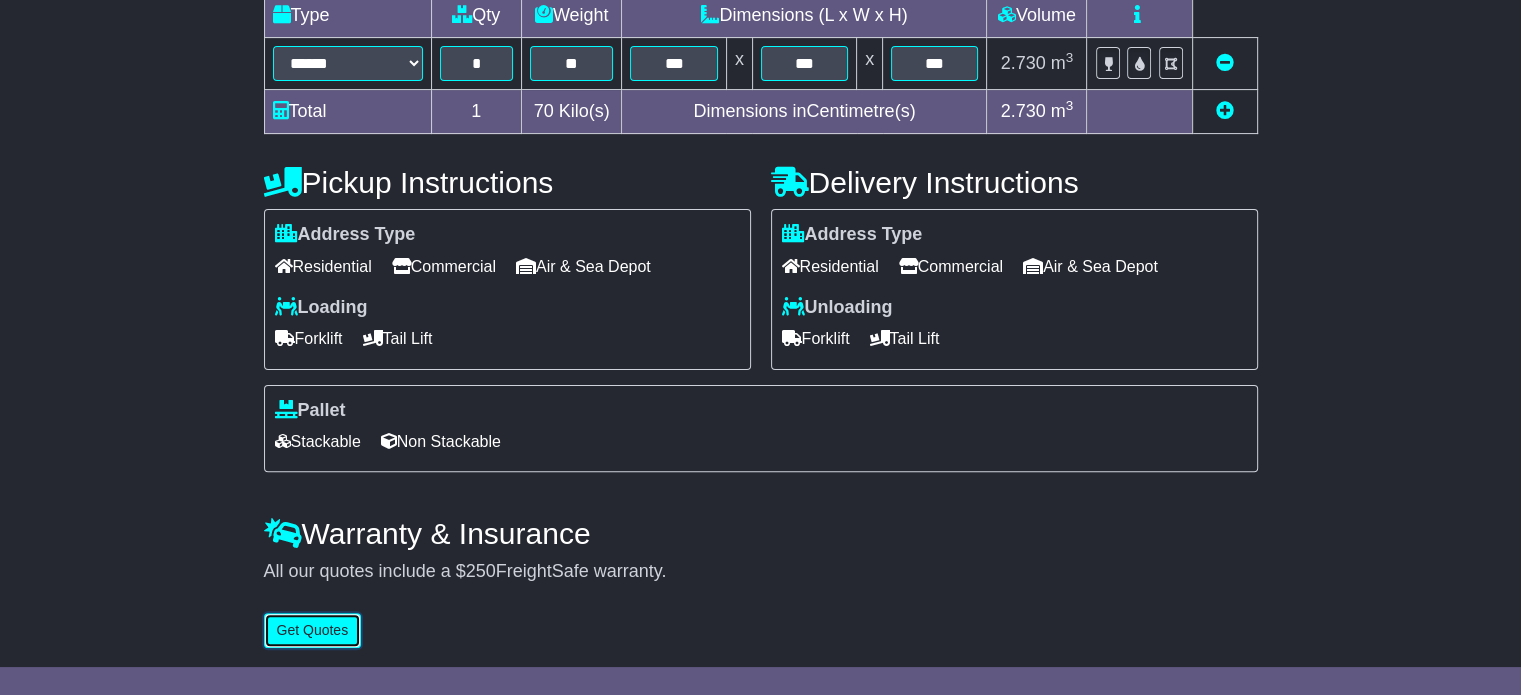 click on "Get Quotes" at bounding box center [313, 630] 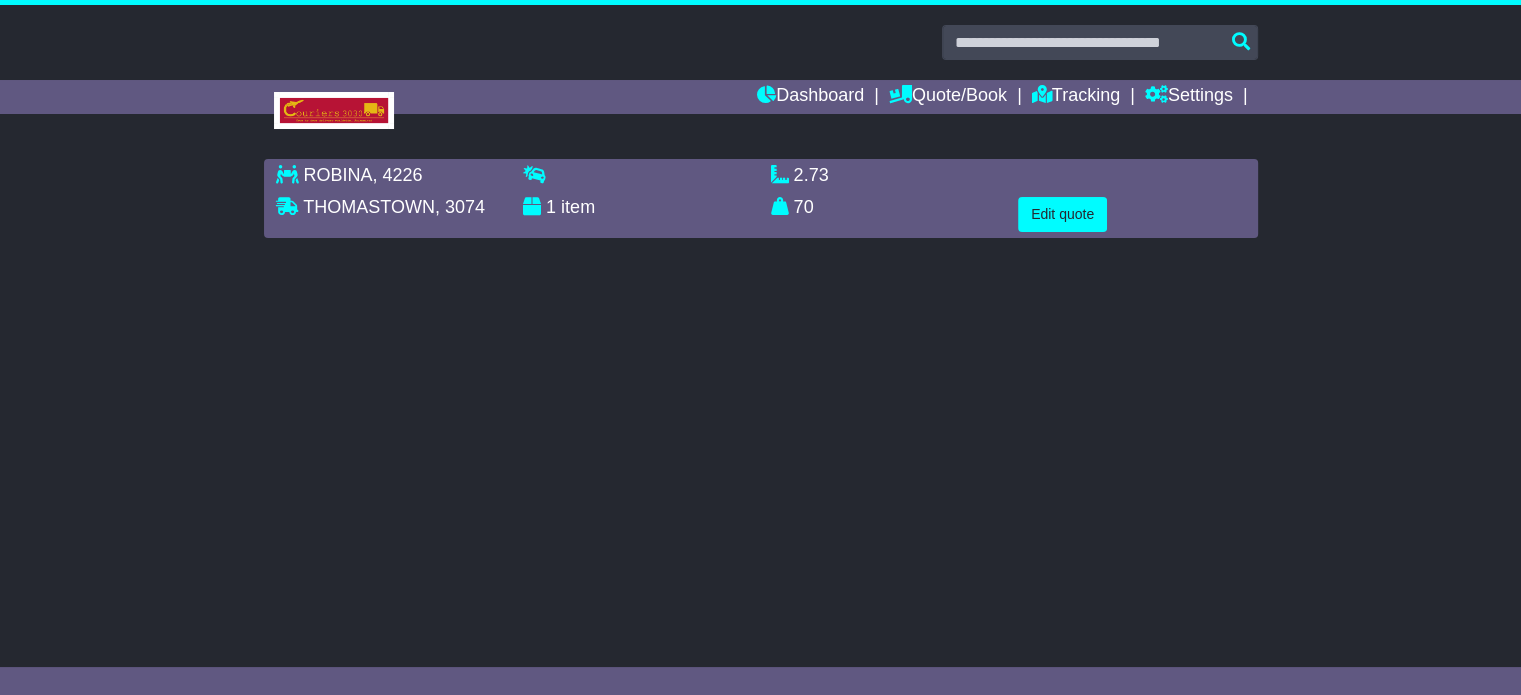 scroll, scrollTop: 0, scrollLeft: 0, axis: both 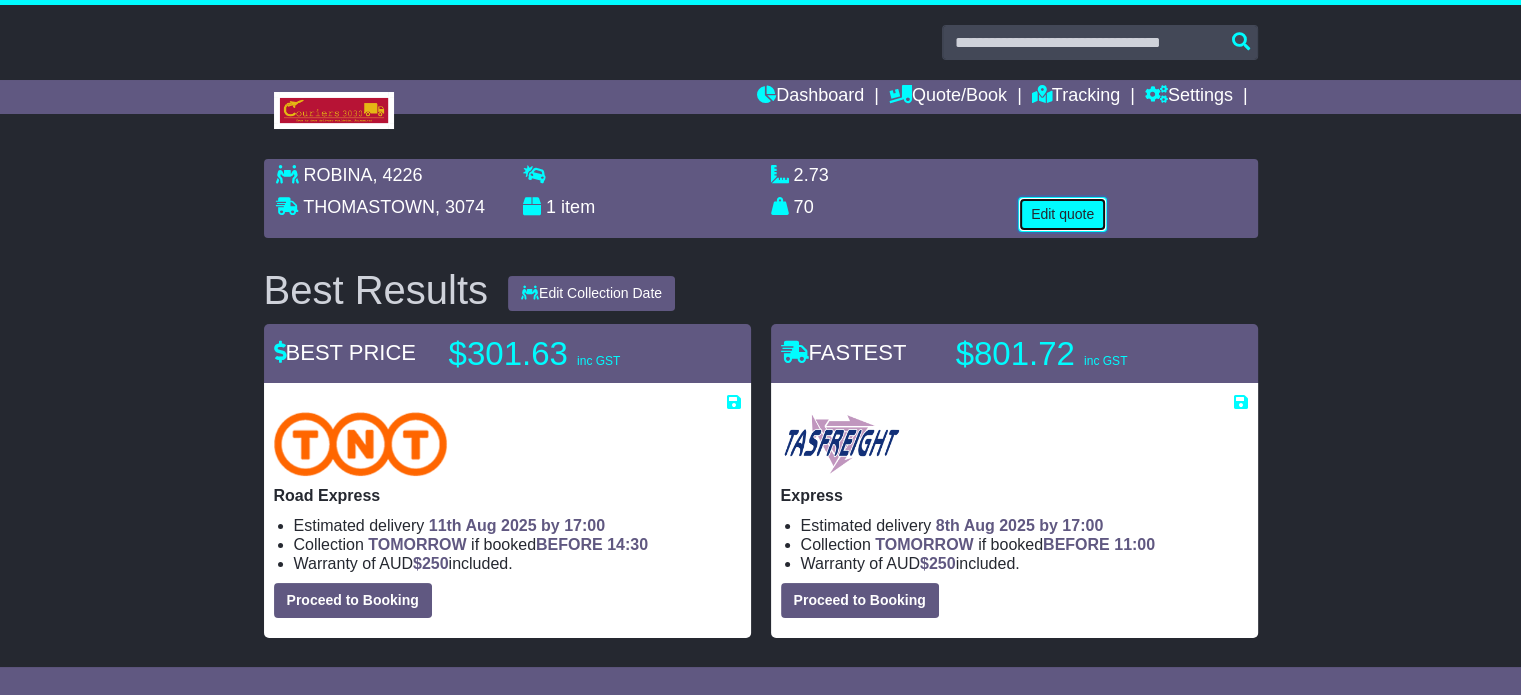 click on "Edit quote" at bounding box center [1062, 214] 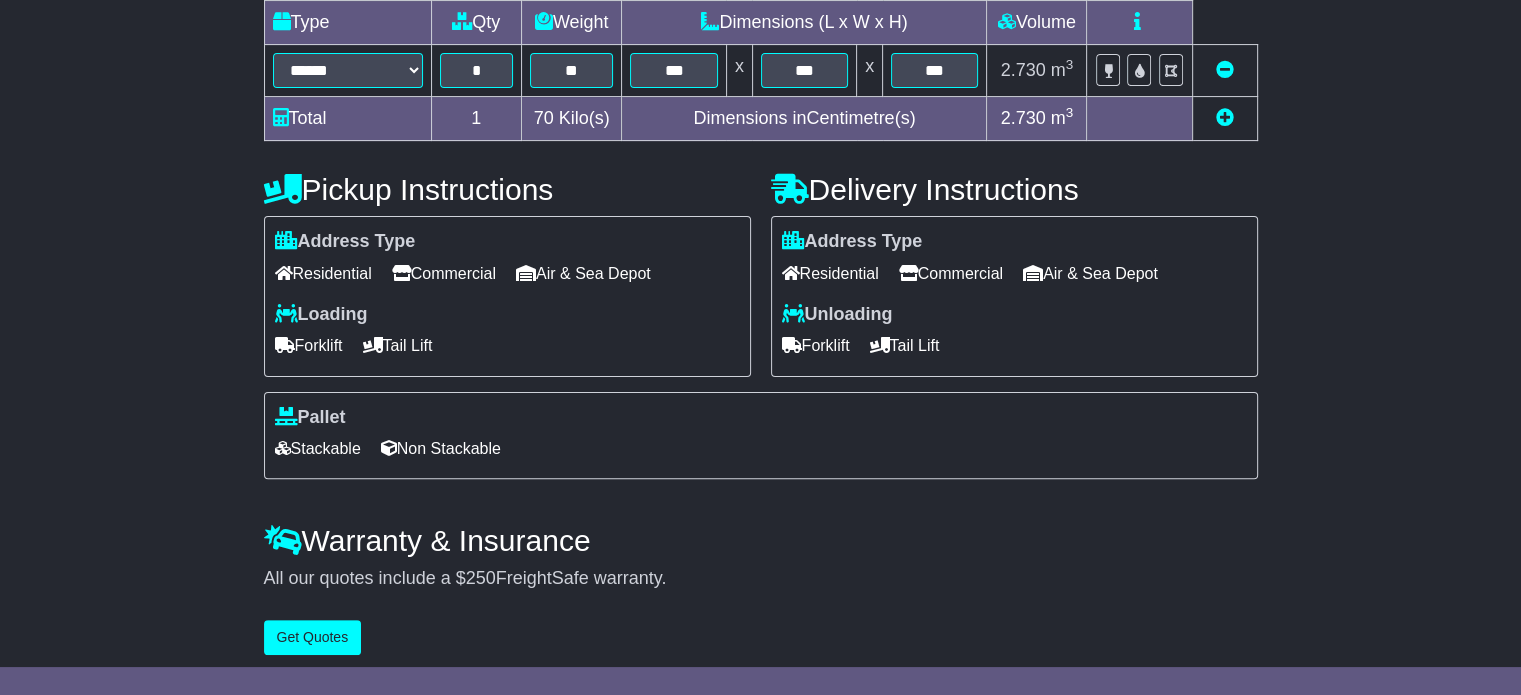 scroll, scrollTop: 540, scrollLeft: 0, axis: vertical 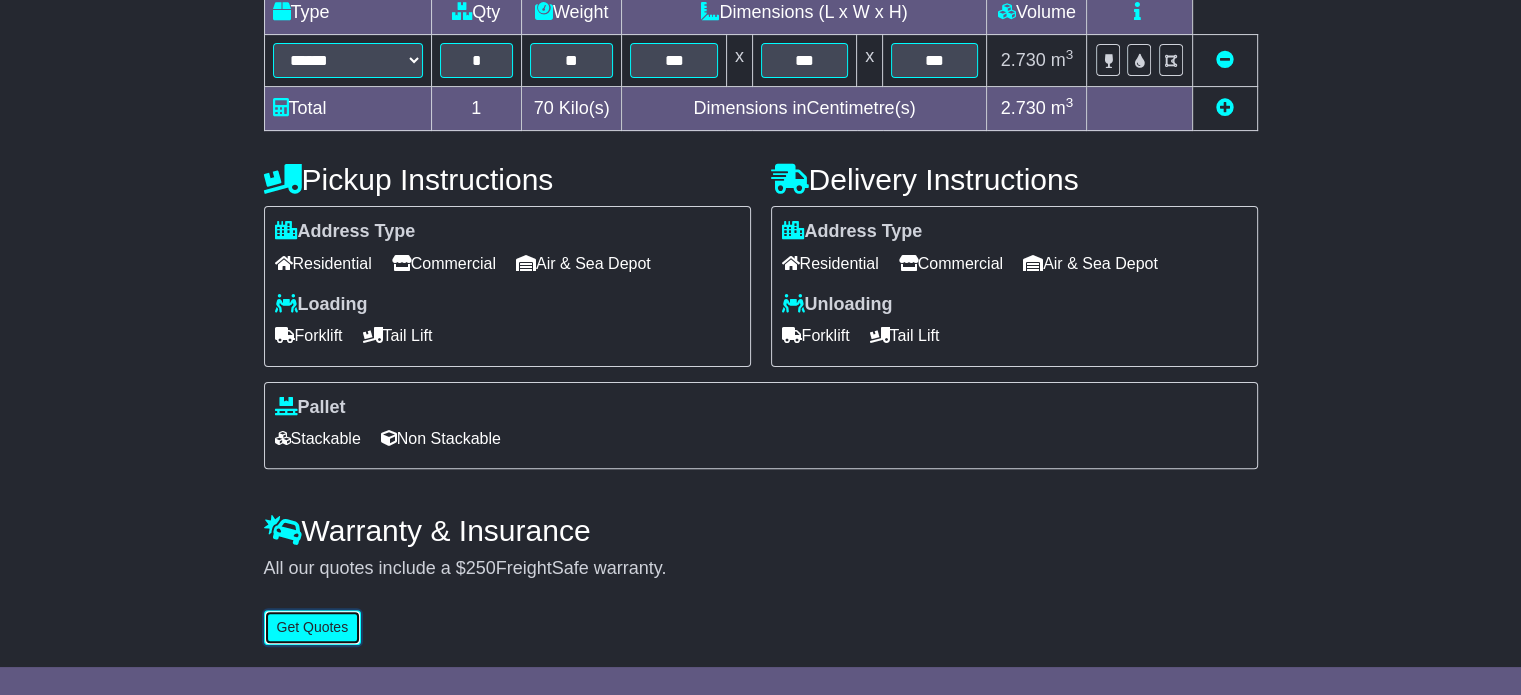 click on "Get Quotes" at bounding box center (313, 627) 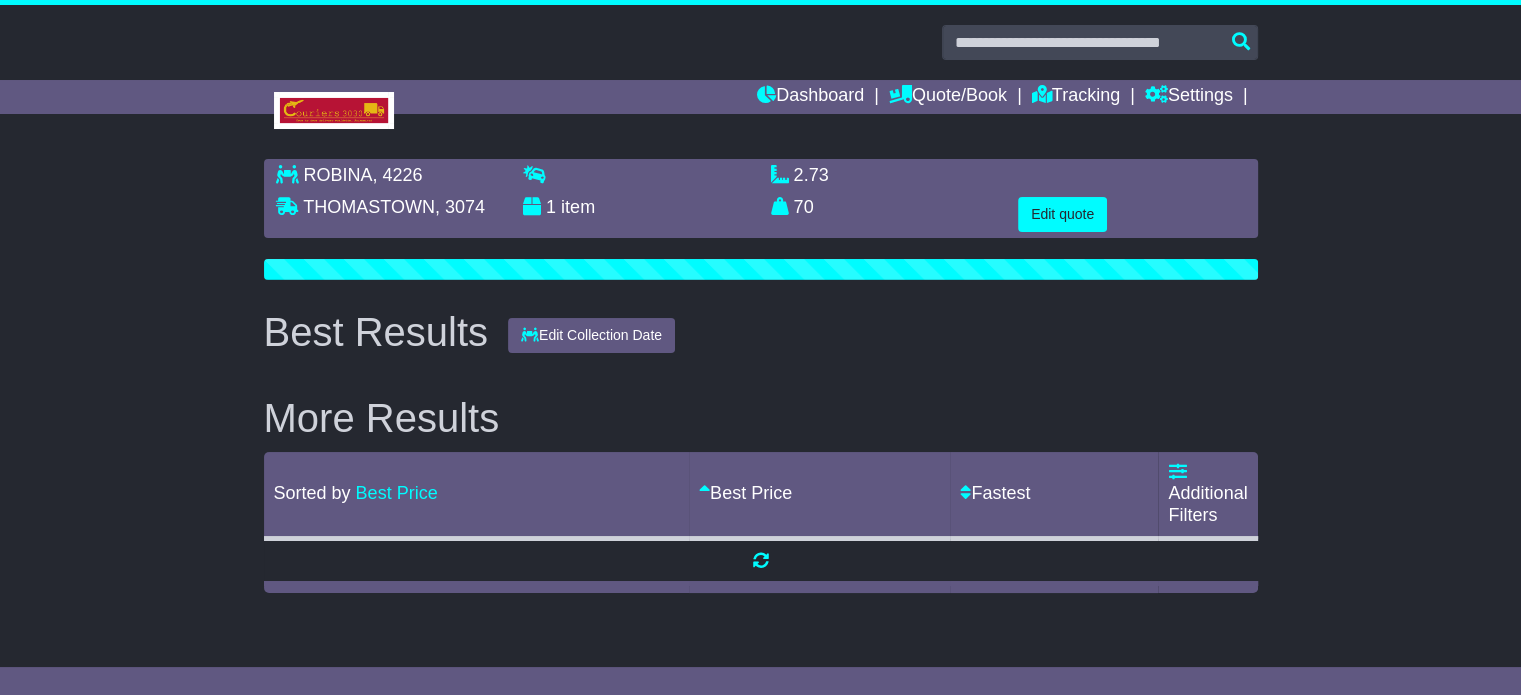 scroll, scrollTop: 0, scrollLeft: 0, axis: both 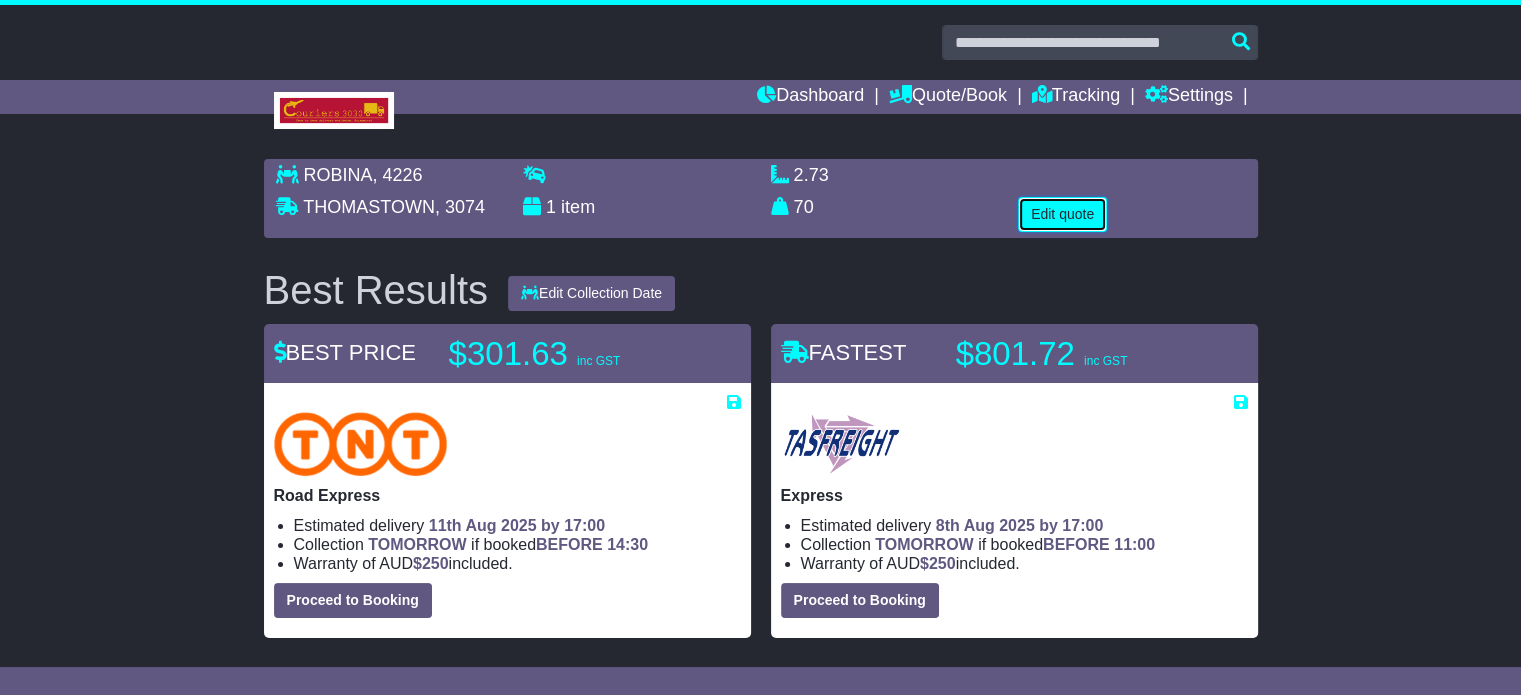 click on "Edit quote" at bounding box center [1062, 214] 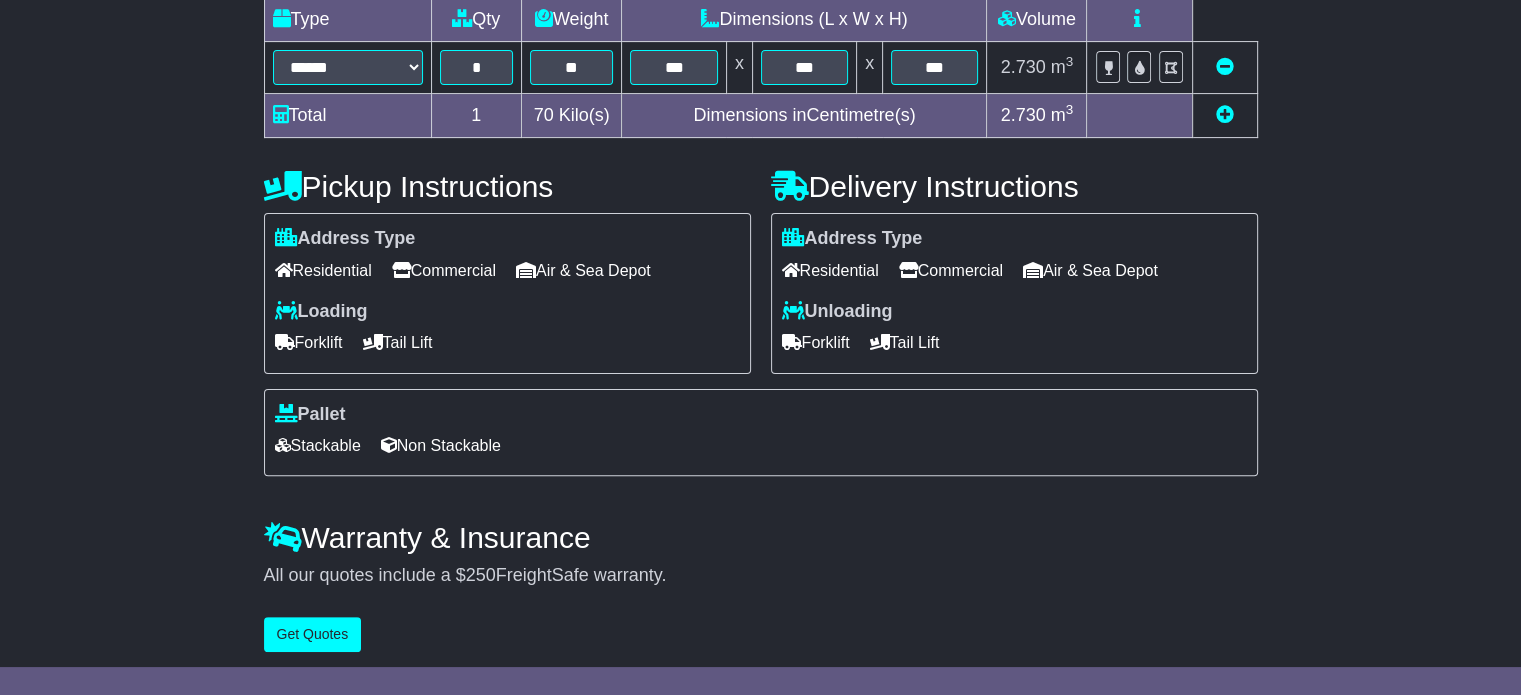 scroll, scrollTop: 540, scrollLeft: 0, axis: vertical 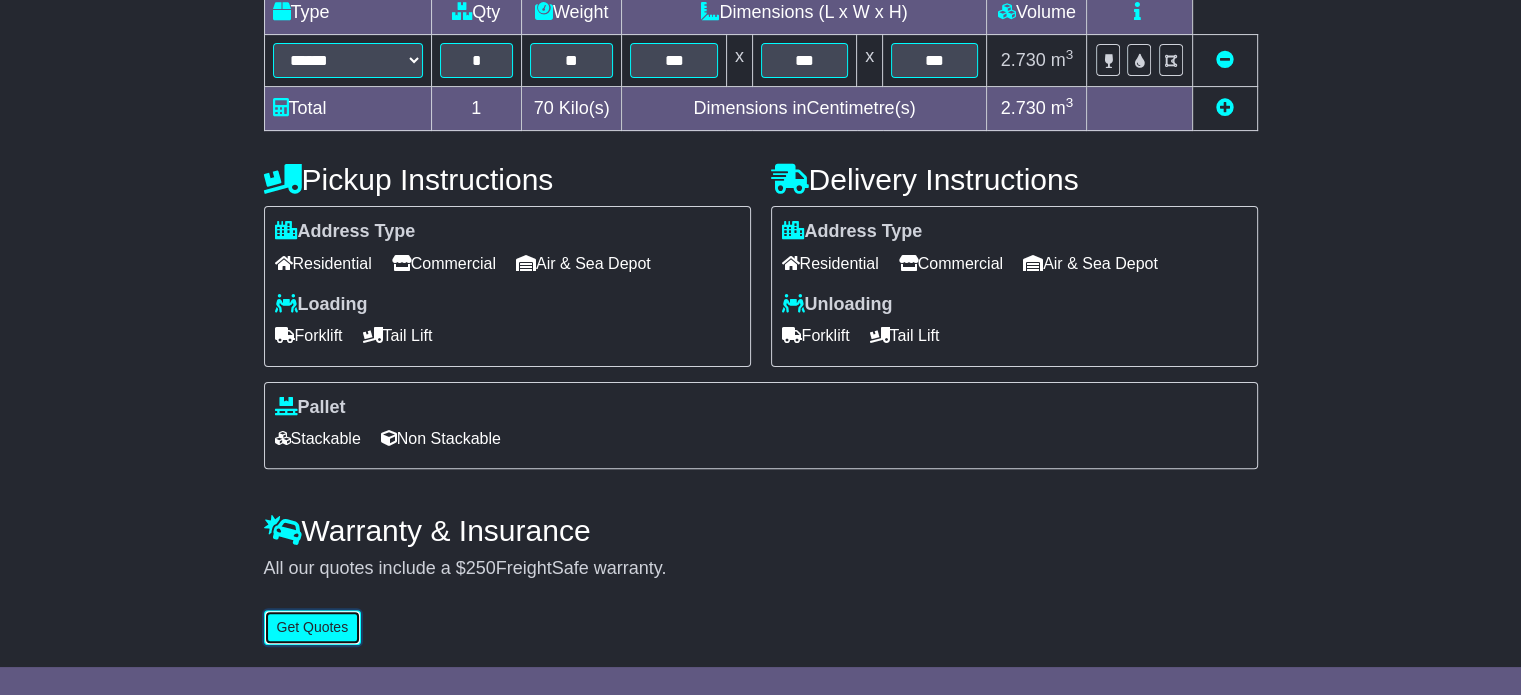 click on "Get Quotes" at bounding box center (313, 627) 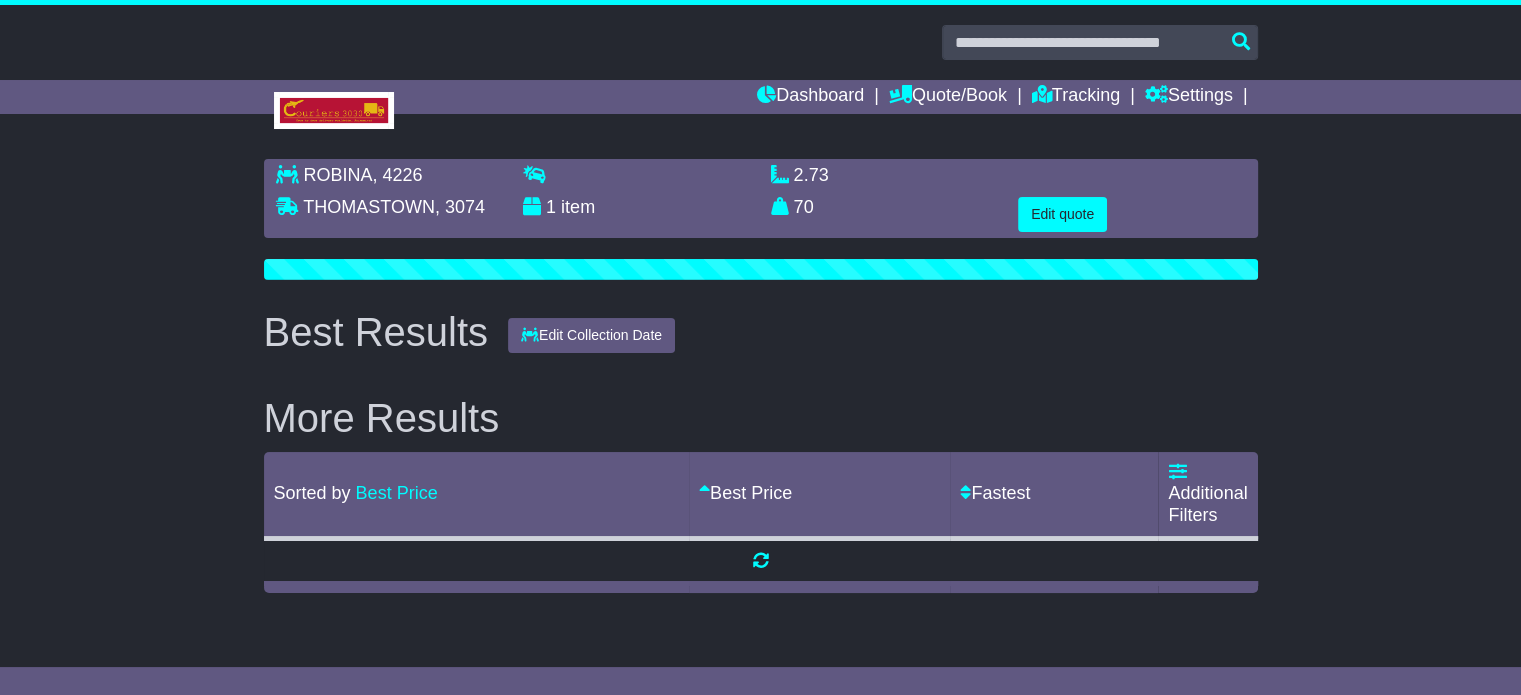 scroll, scrollTop: 0, scrollLeft: 0, axis: both 